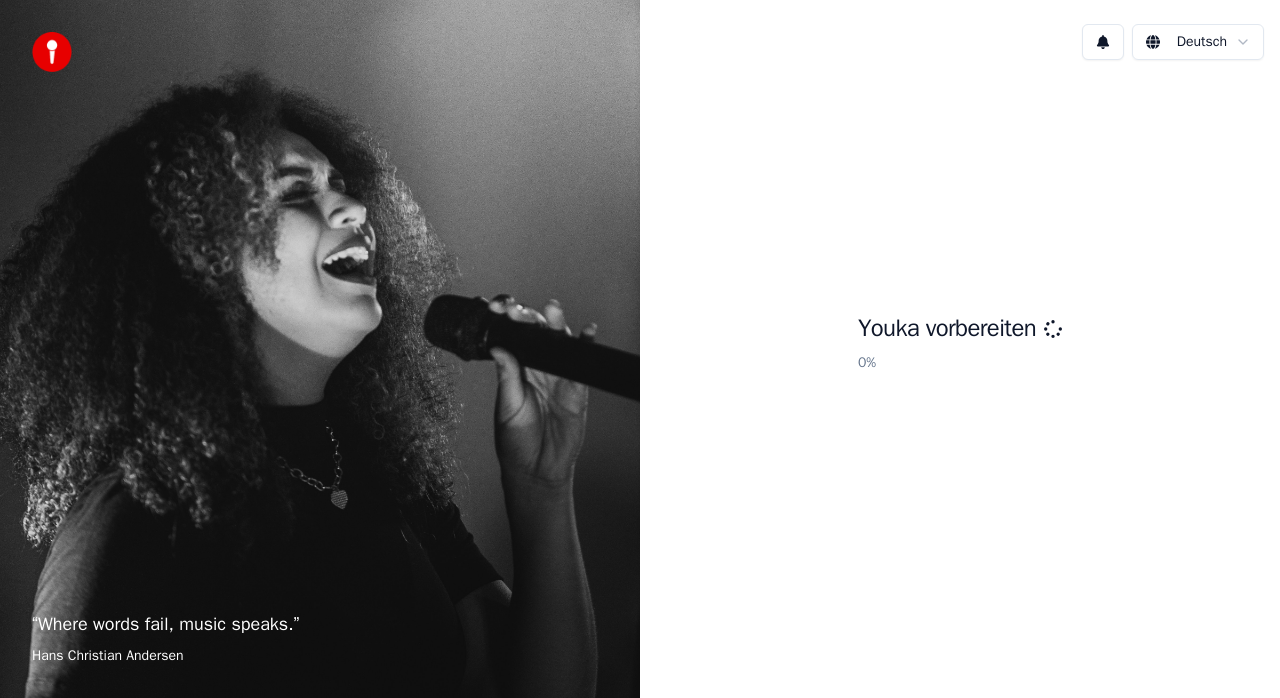 scroll, scrollTop: 0, scrollLeft: 0, axis: both 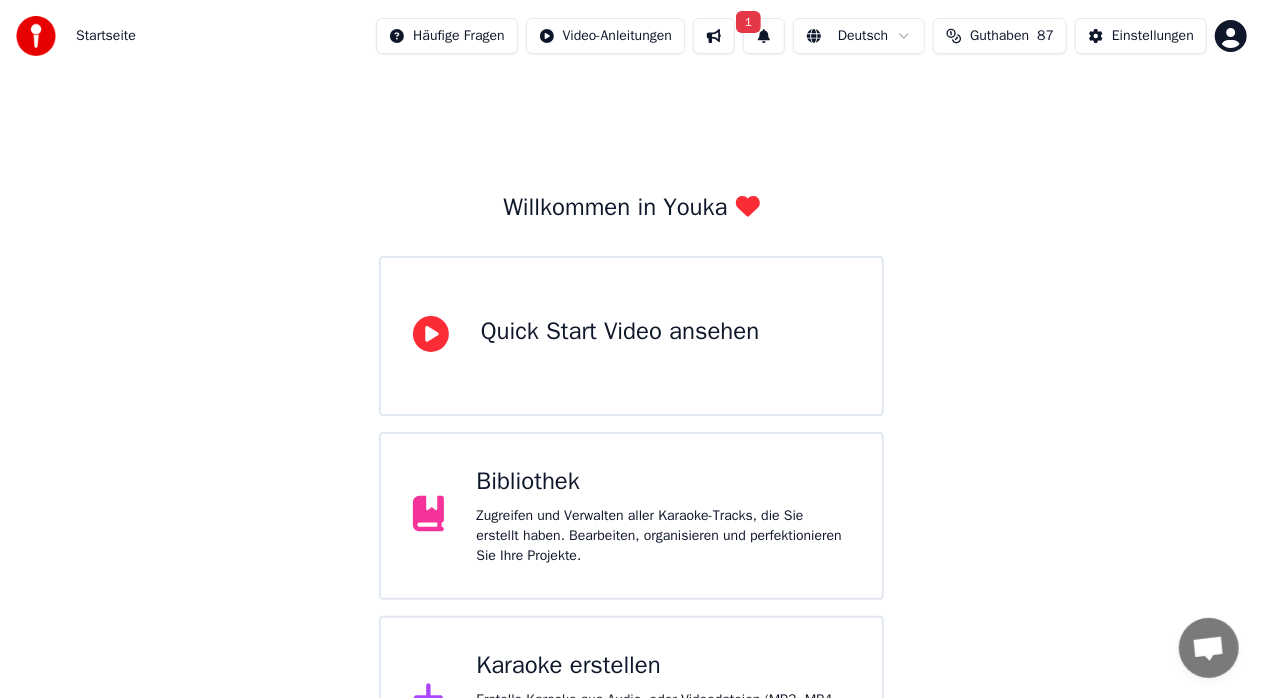 click on "Karaoke erstellen" at bounding box center [663, 666] 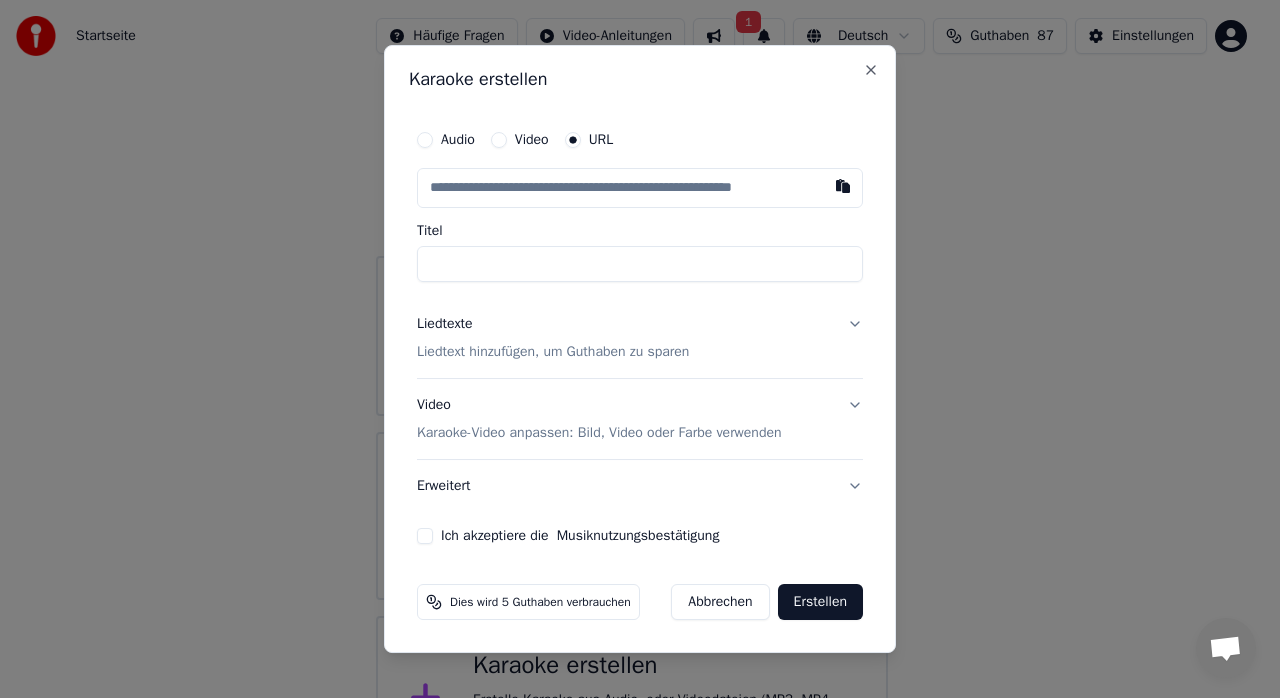 click on "Audio" at bounding box center (458, 140) 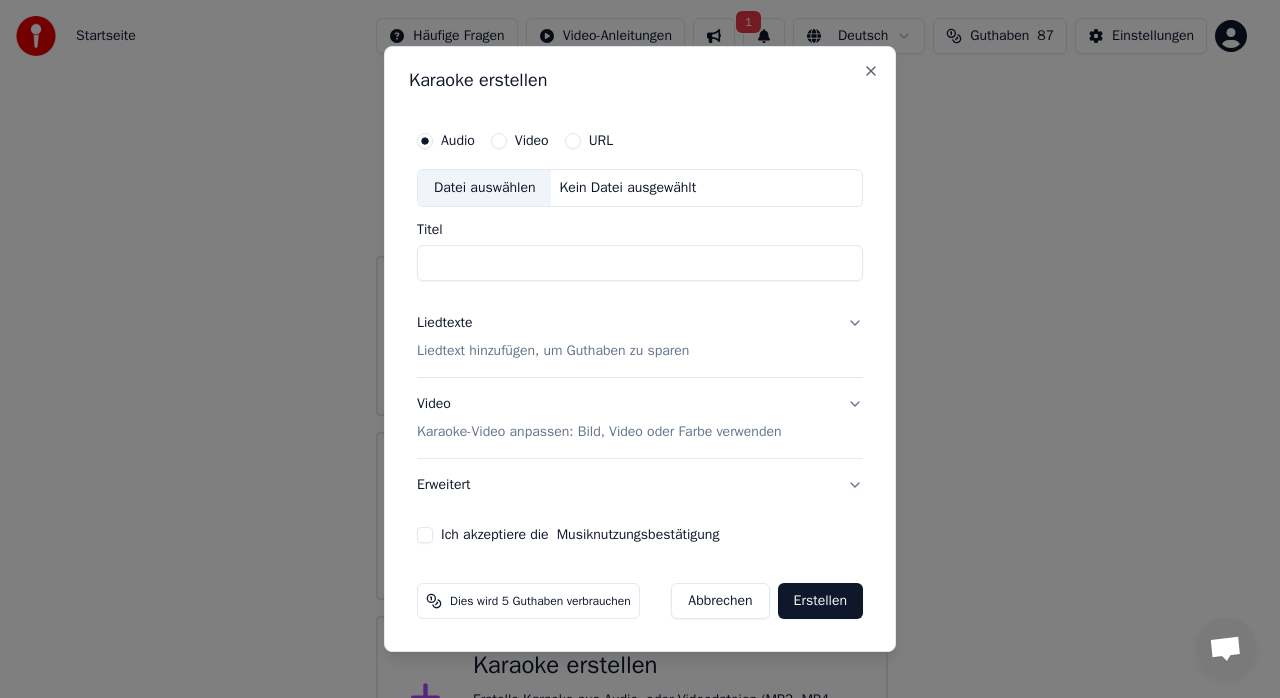 click on "Datei auswählen" at bounding box center (484, 188) 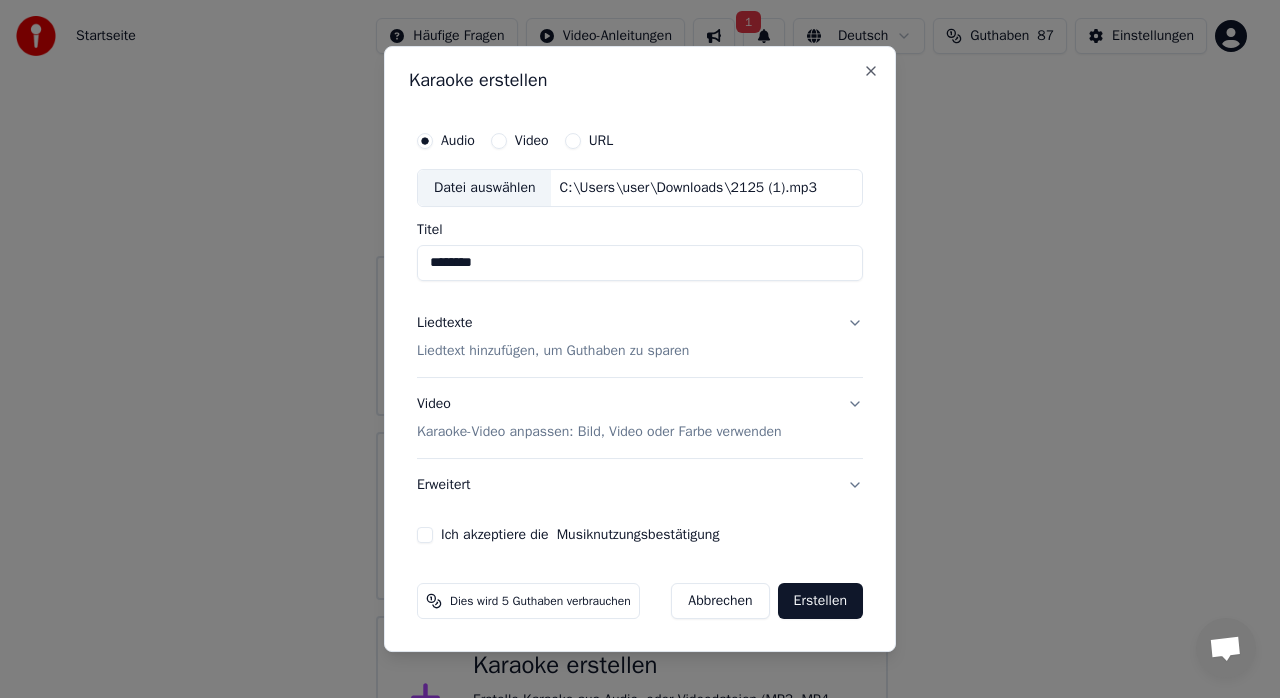 click on "********" at bounding box center (640, 263) 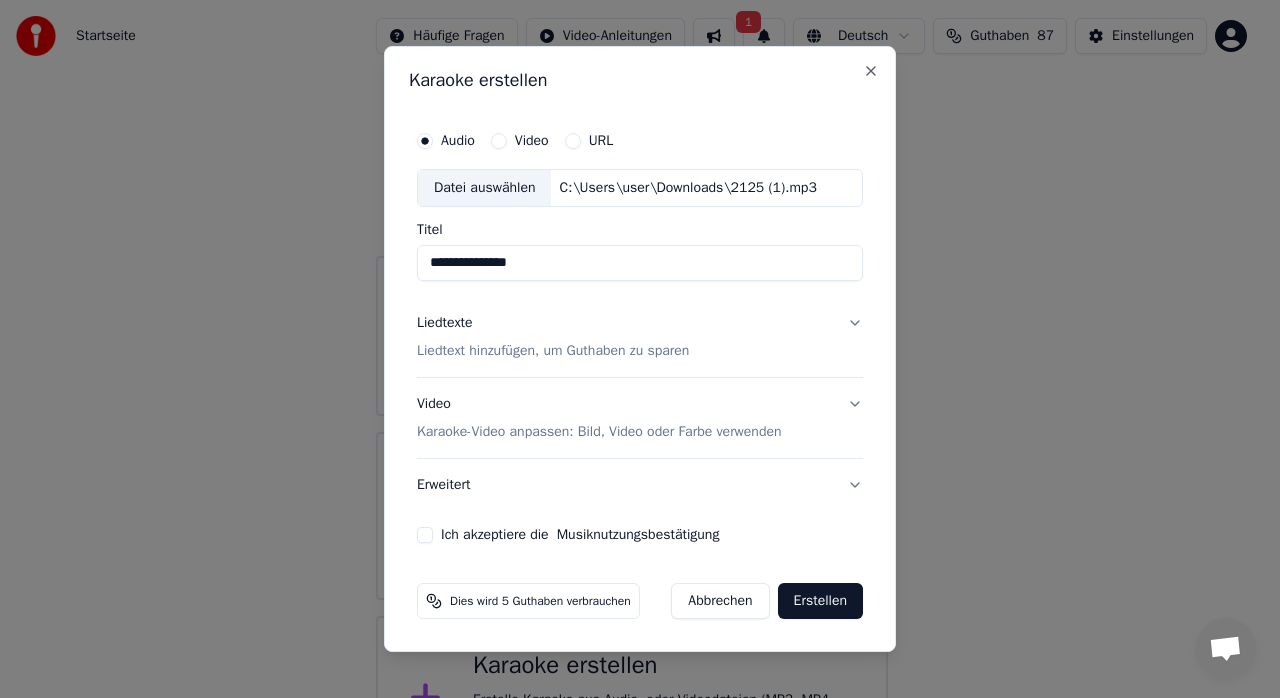 type on "**********" 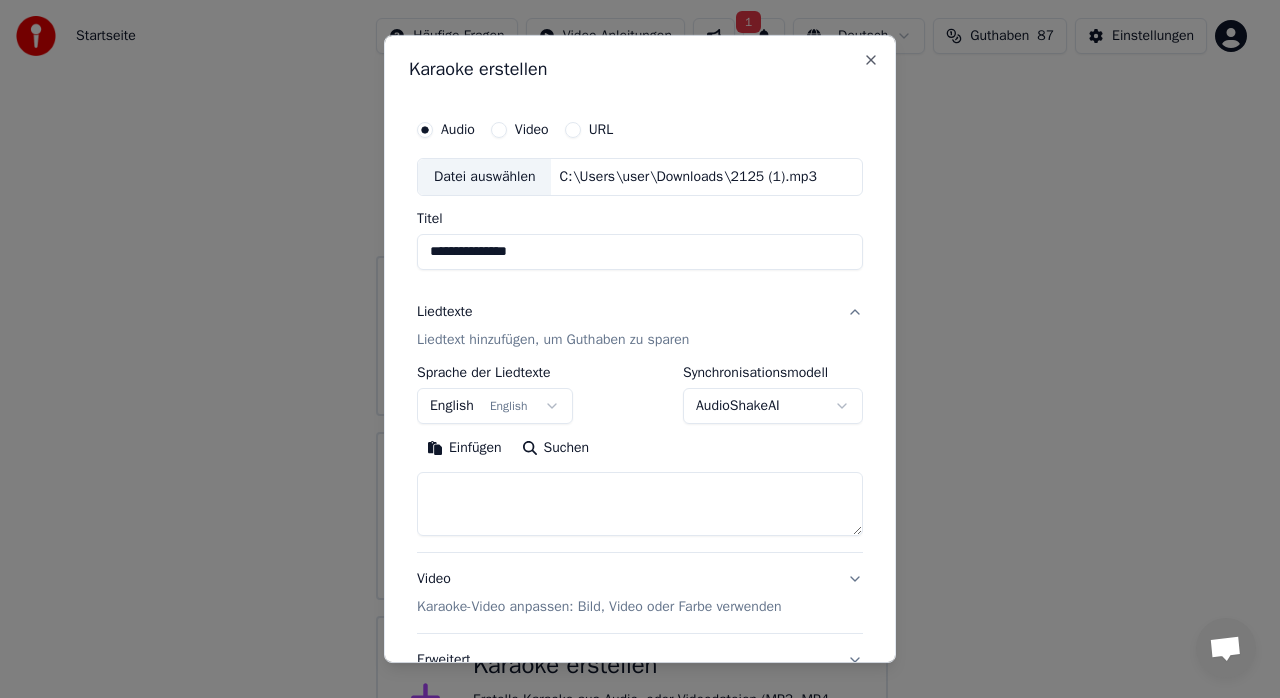 click on "English English" at bounding box center (495, 406) 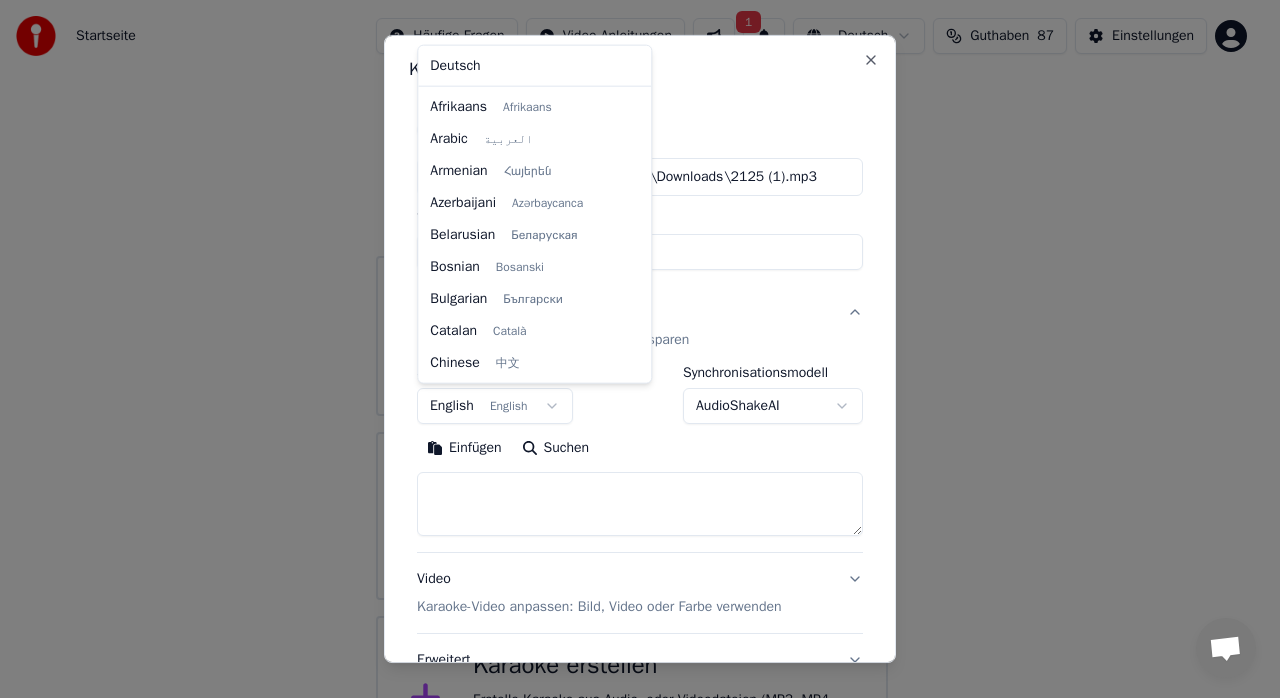scroll, scrollTop: 160, scrollLeft: 0, axis: vertical 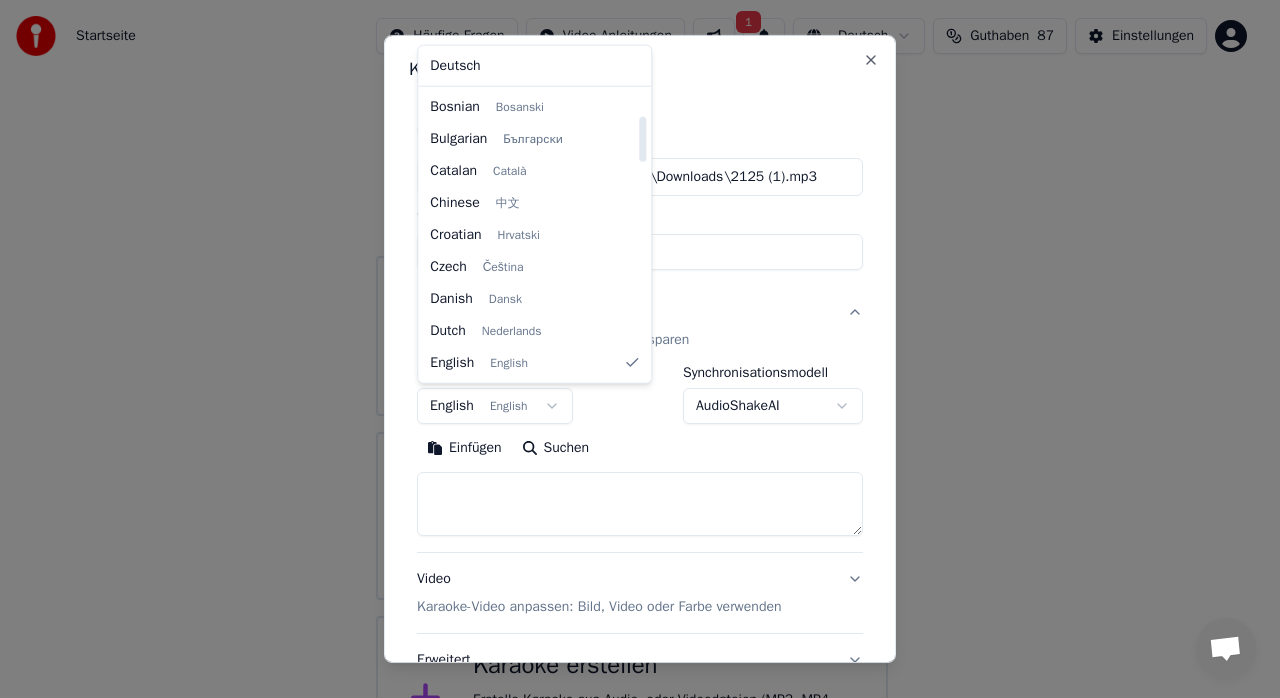 select on "**" 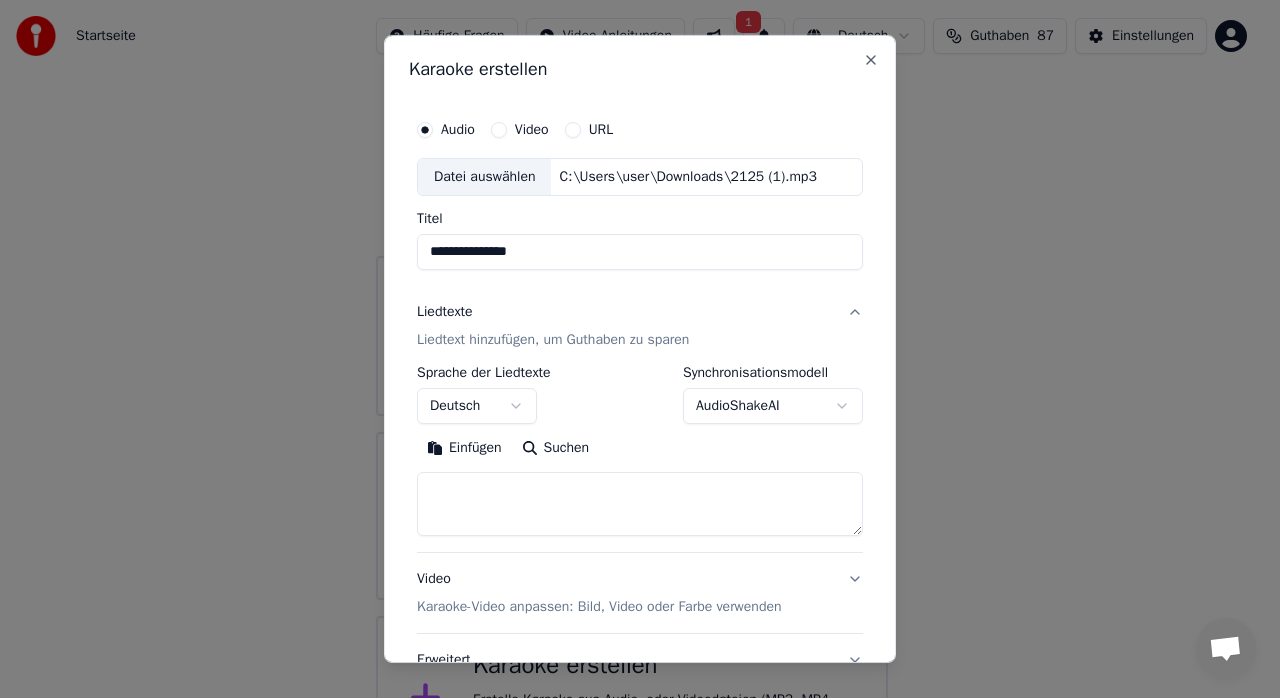 click at bounding box center (640, 504) 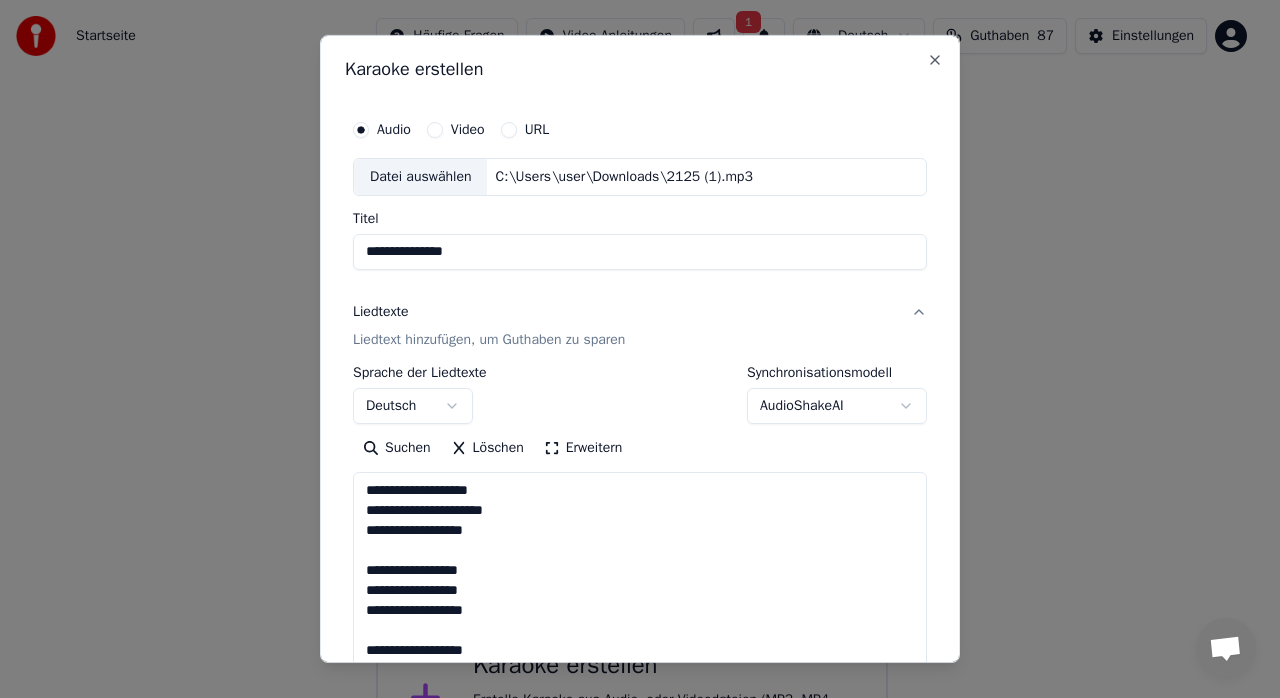 scroll, scrollTop: 2404, scrollLeft: 0, axis: vertical 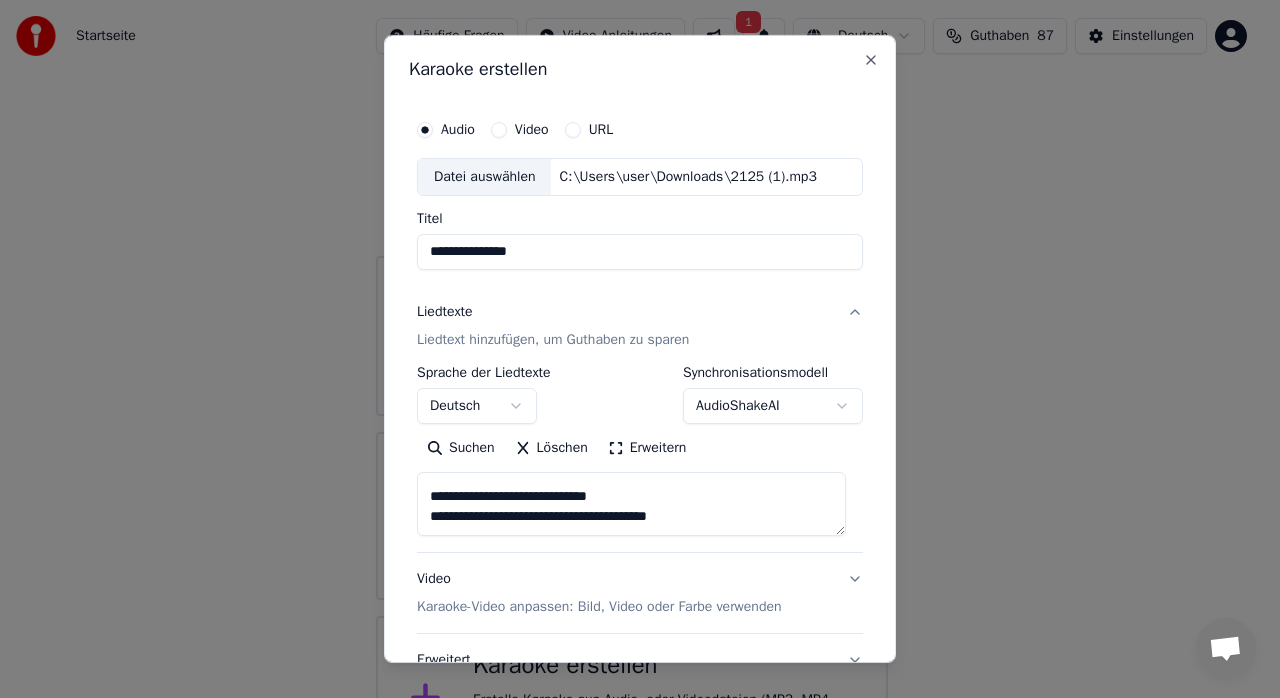 type on "**********" 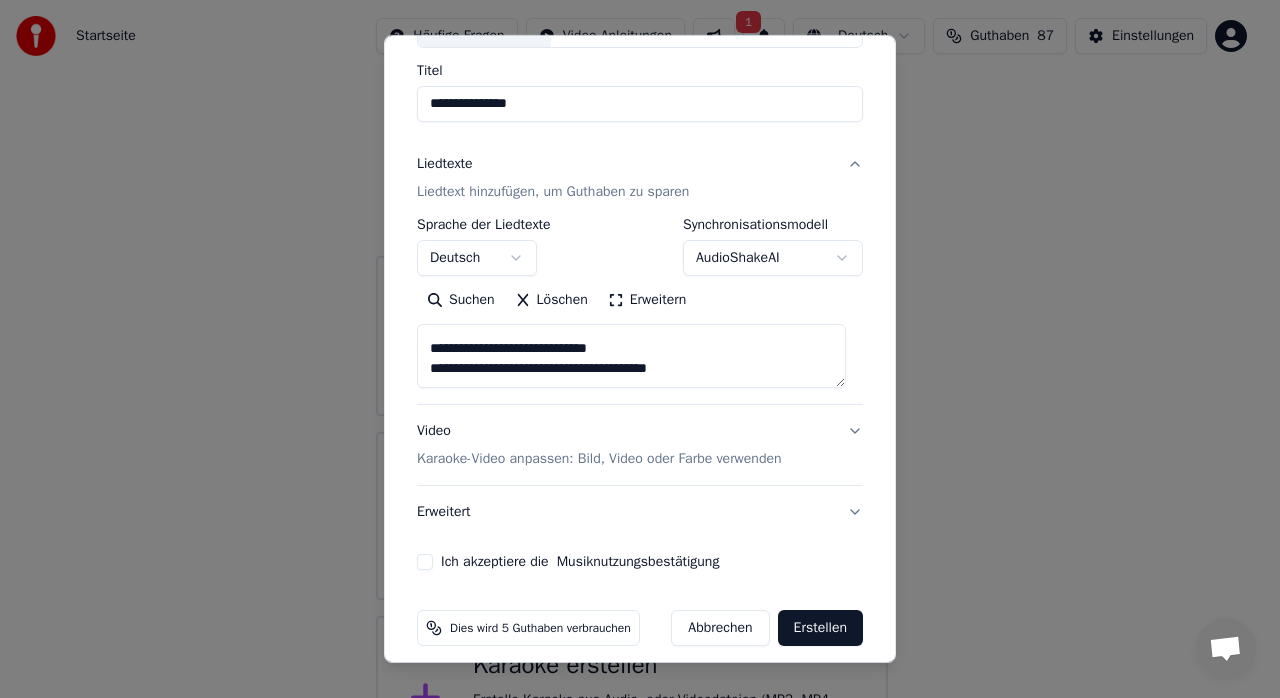 scroll, scrollTop: 164, scrollLeft: 0, axis: vertical 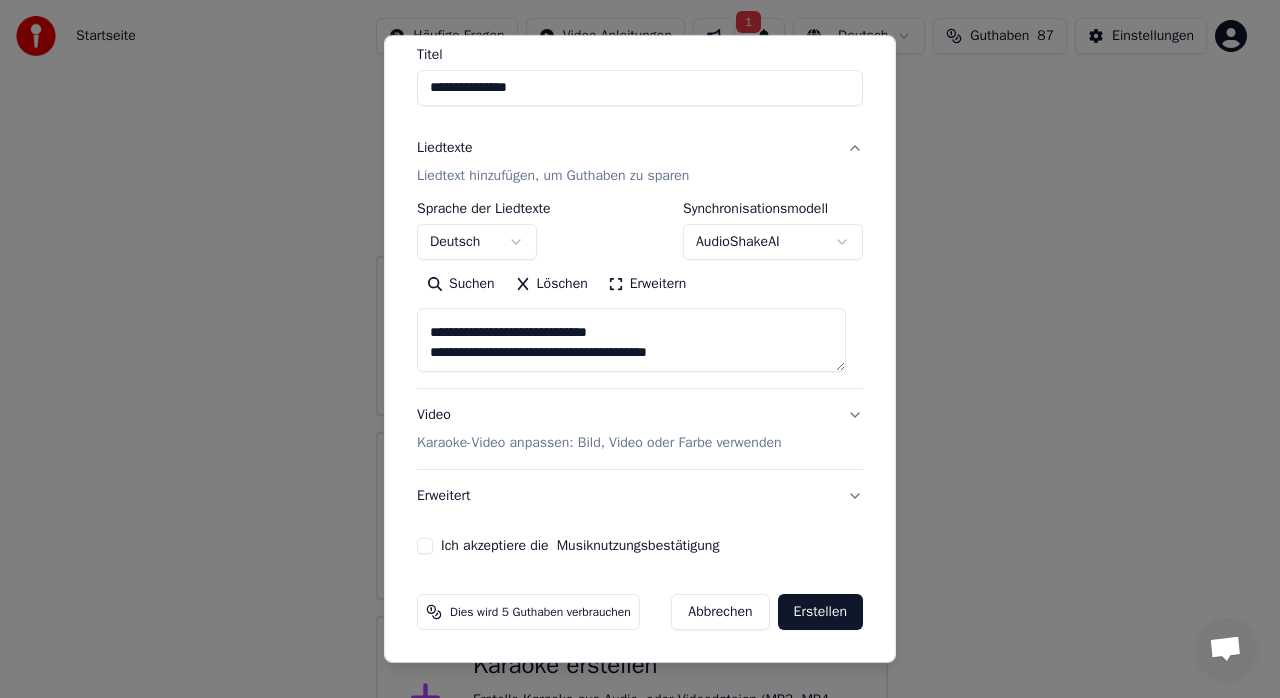 click on "Ich akzeptiere die   Musiknutzungsbestätigung" at bounding box center (425, 546) 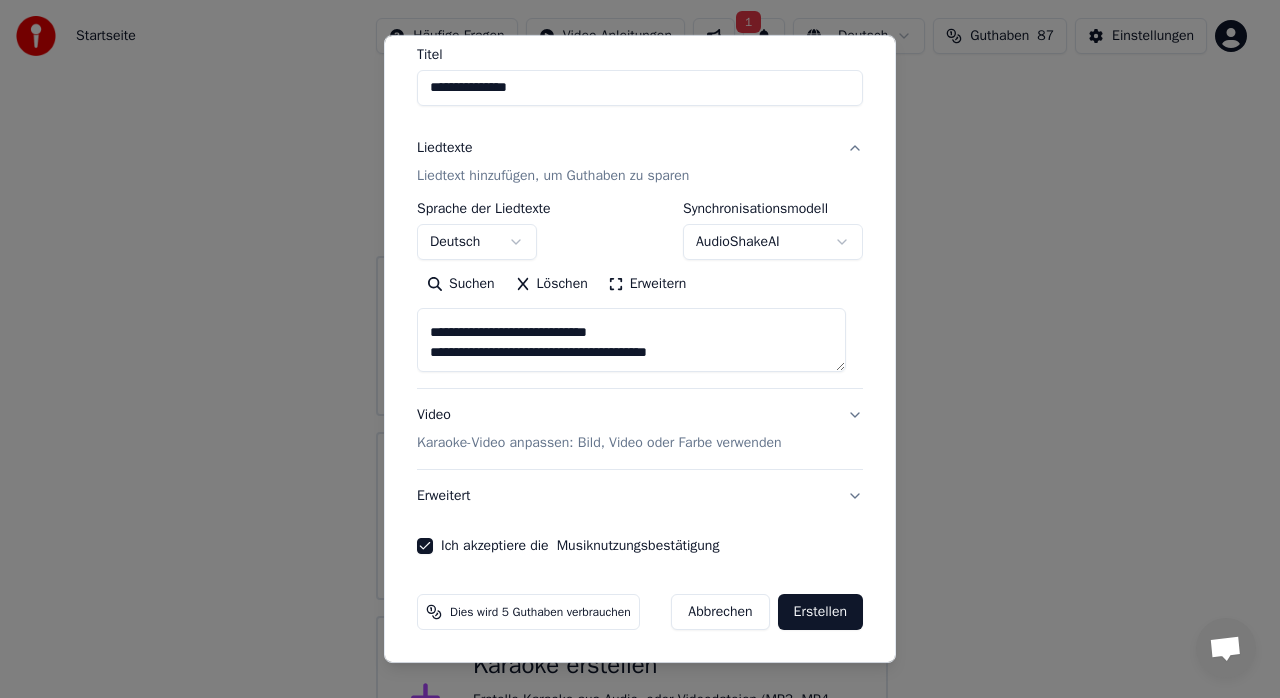 click on "Erstellen" at bounding box center (820, 612) 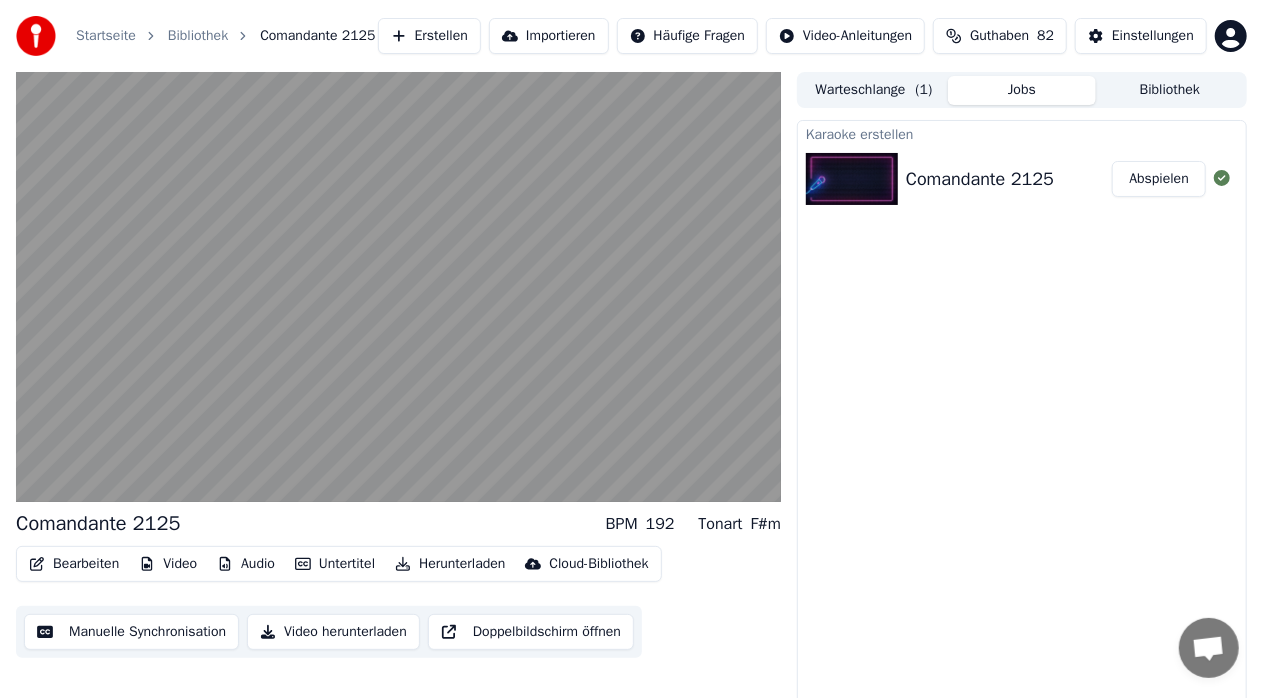 click on "Abspielen" at bounding box center [1159, 179] 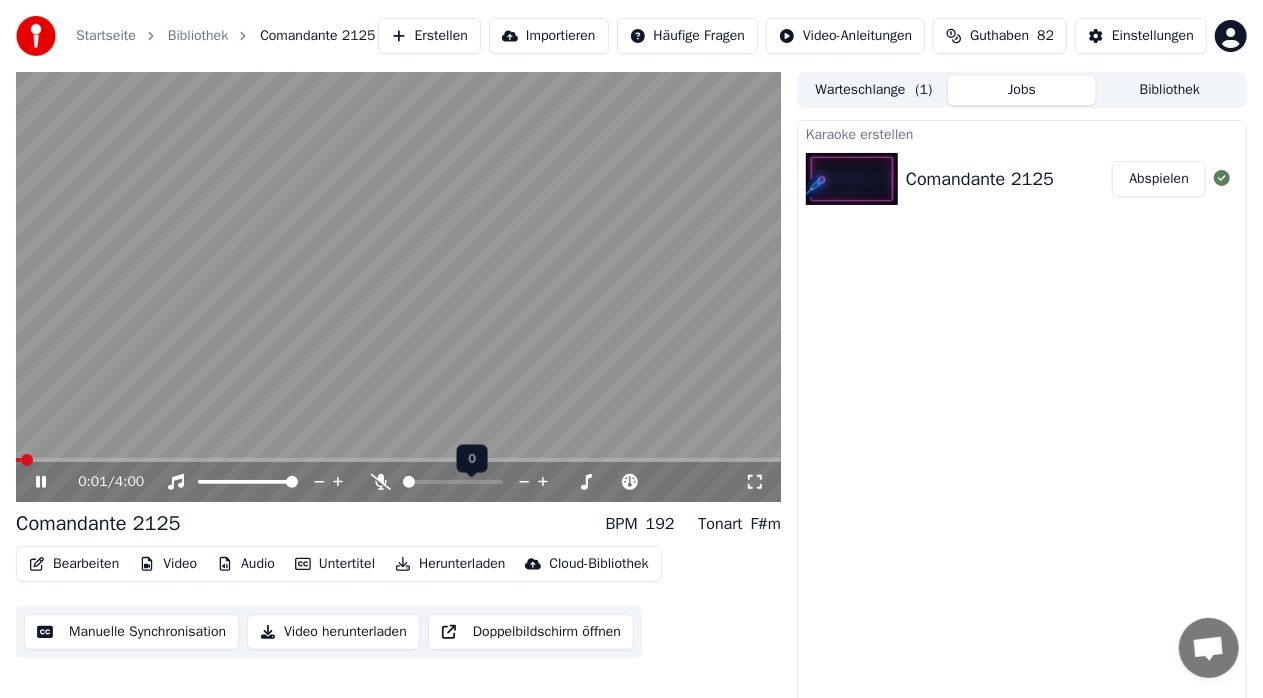 click 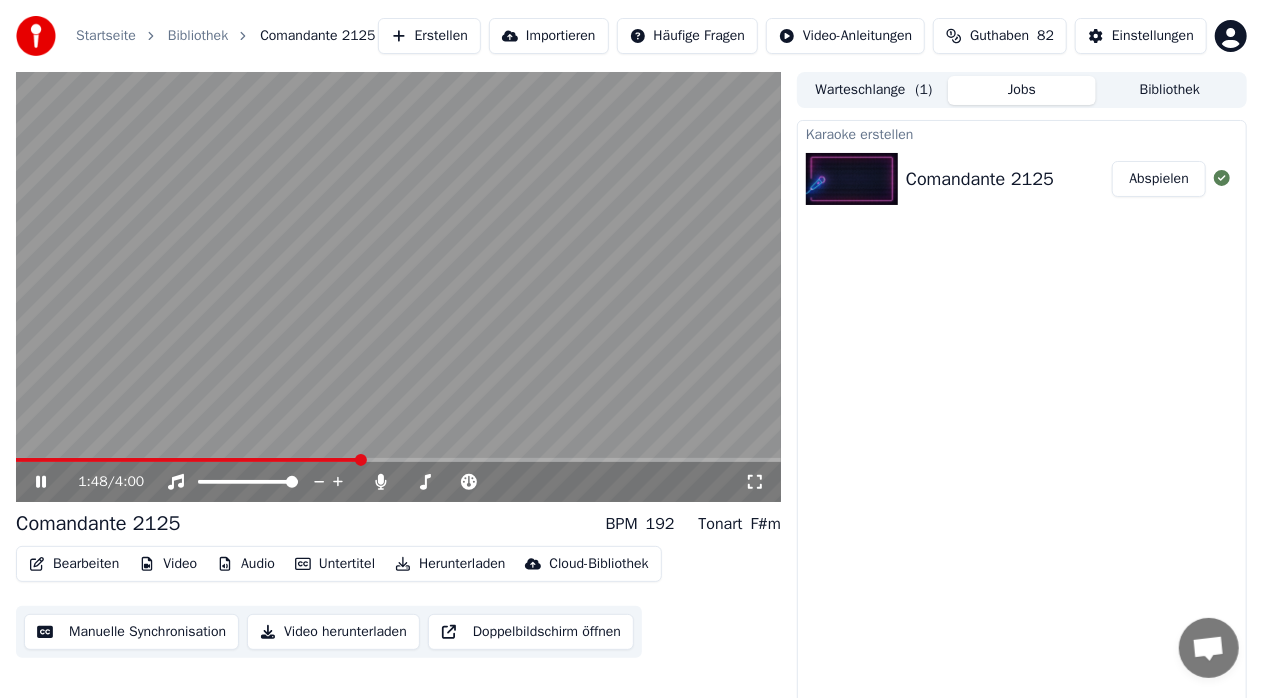 click 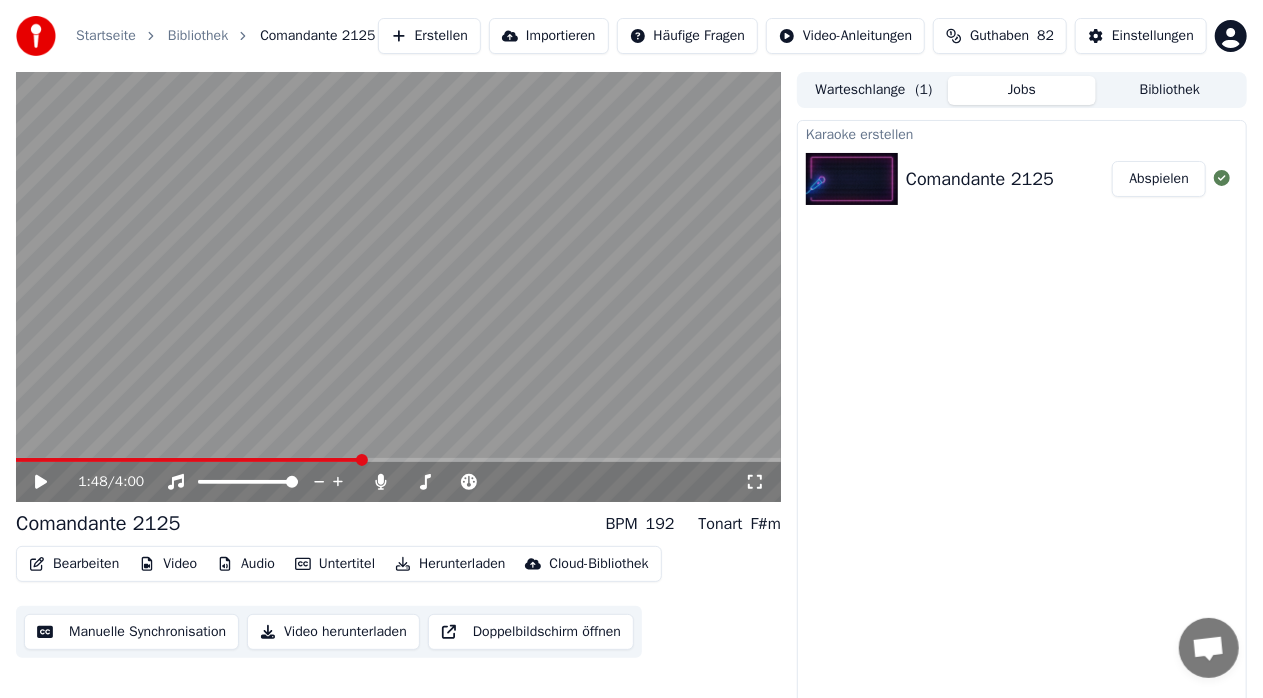 click 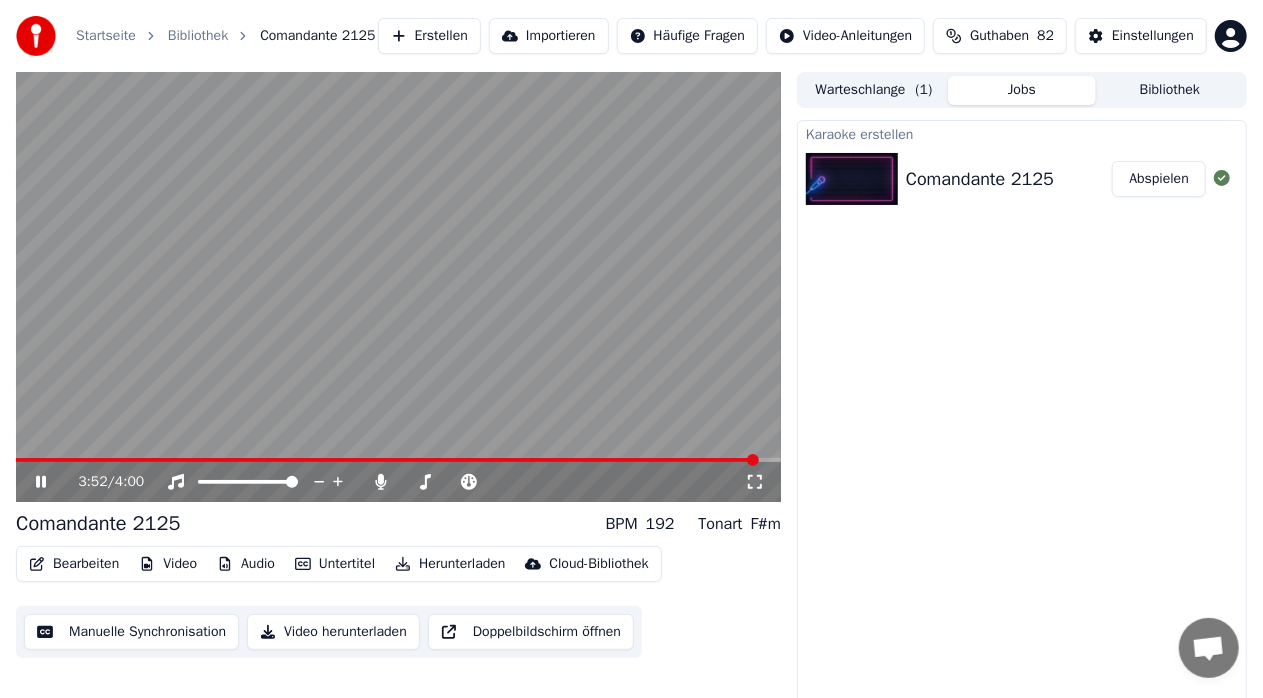 click on "Bearbeiten" at bounding box center (74, 564) 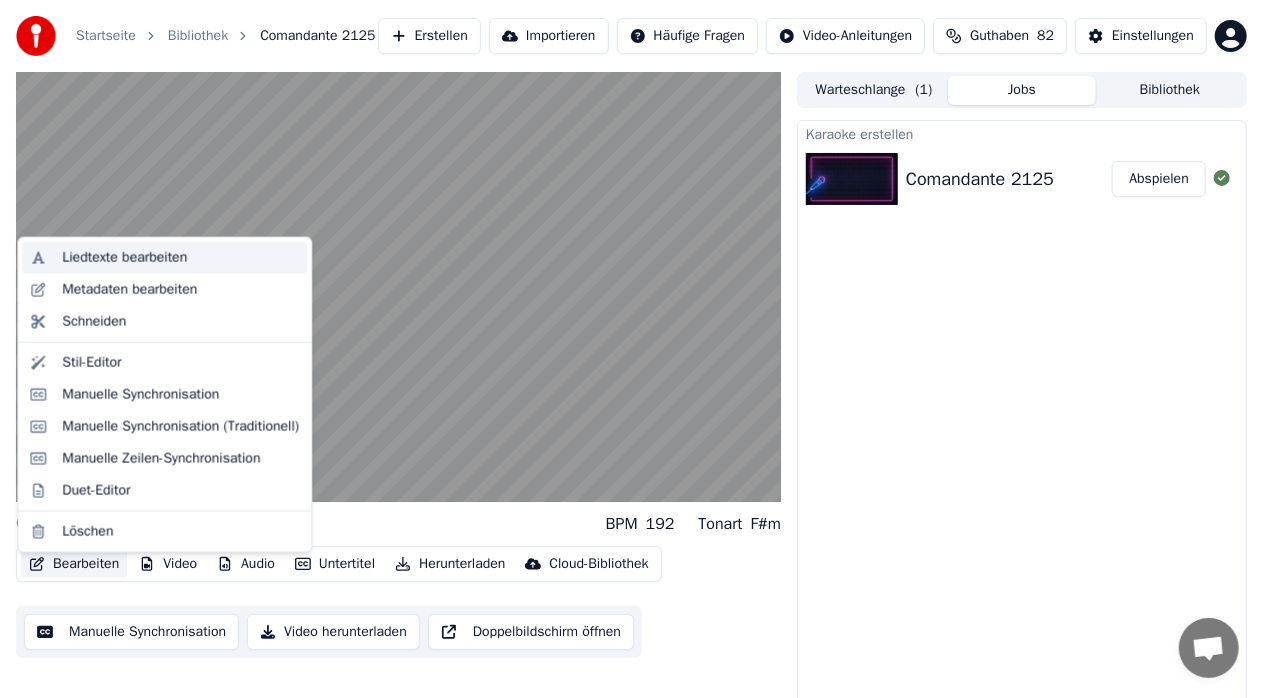 click on "Liedtexte bearbeiten" at bounding box center (124, 258) 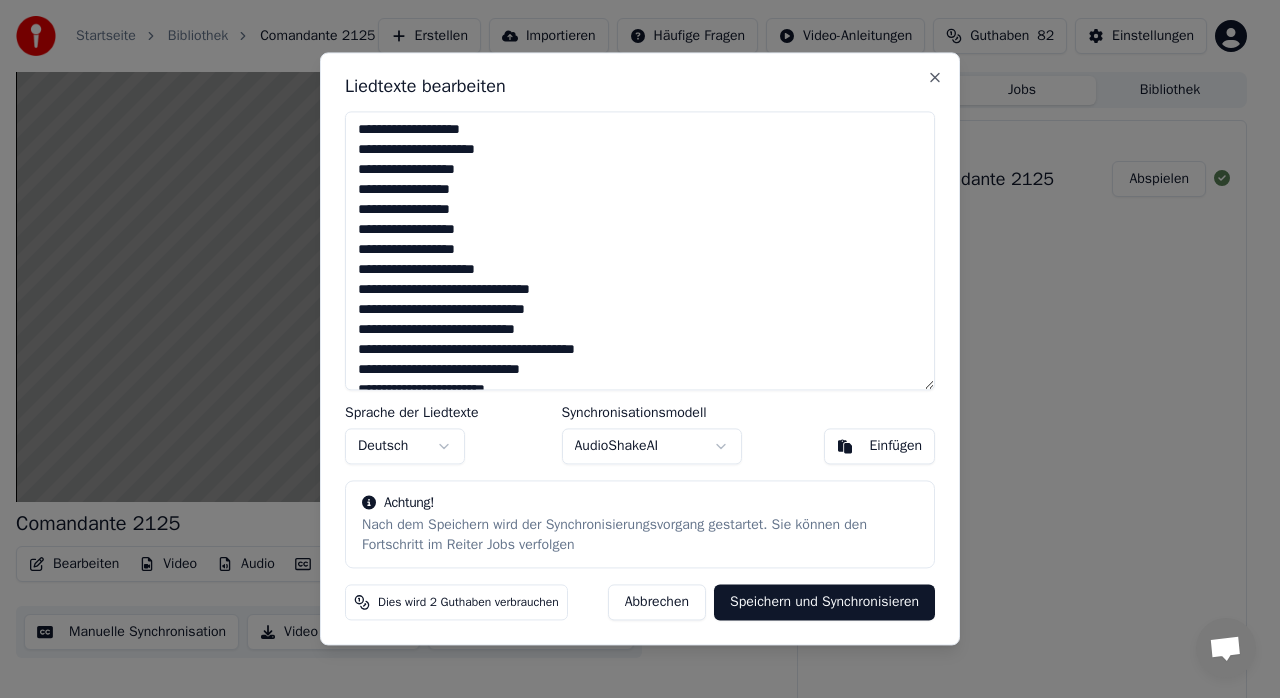 click at bounding box center (640, 250) 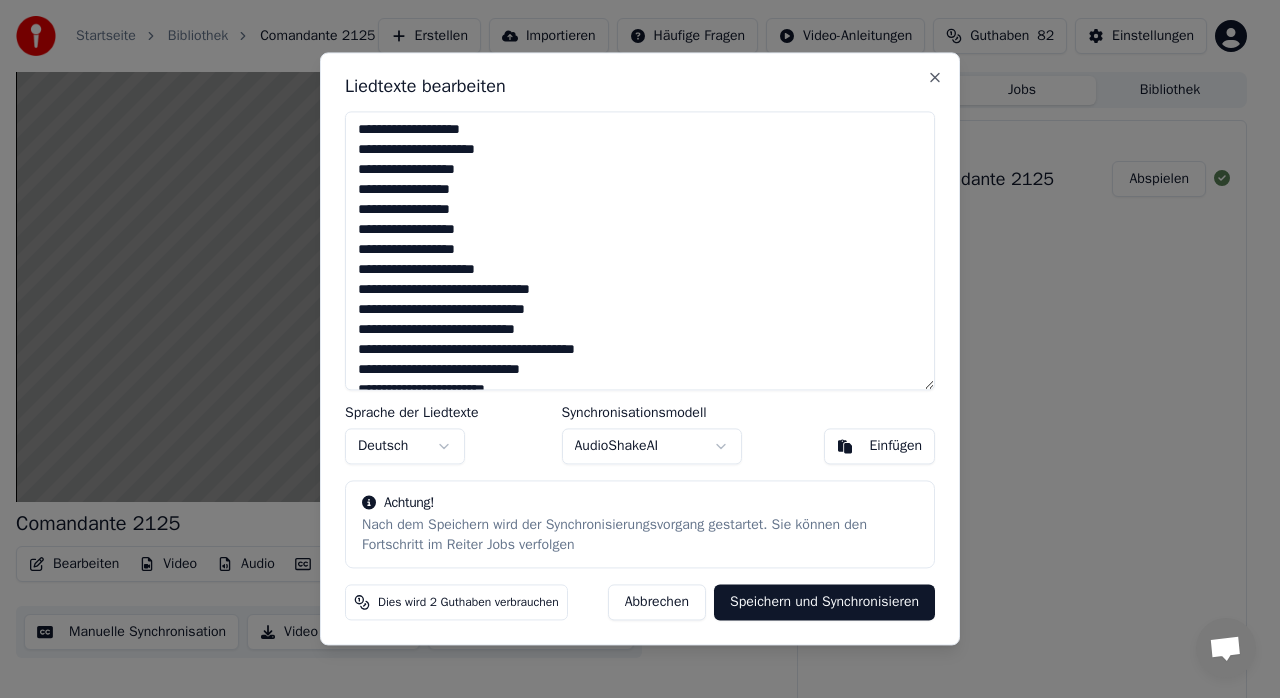 click at bounding box center (640, 250) 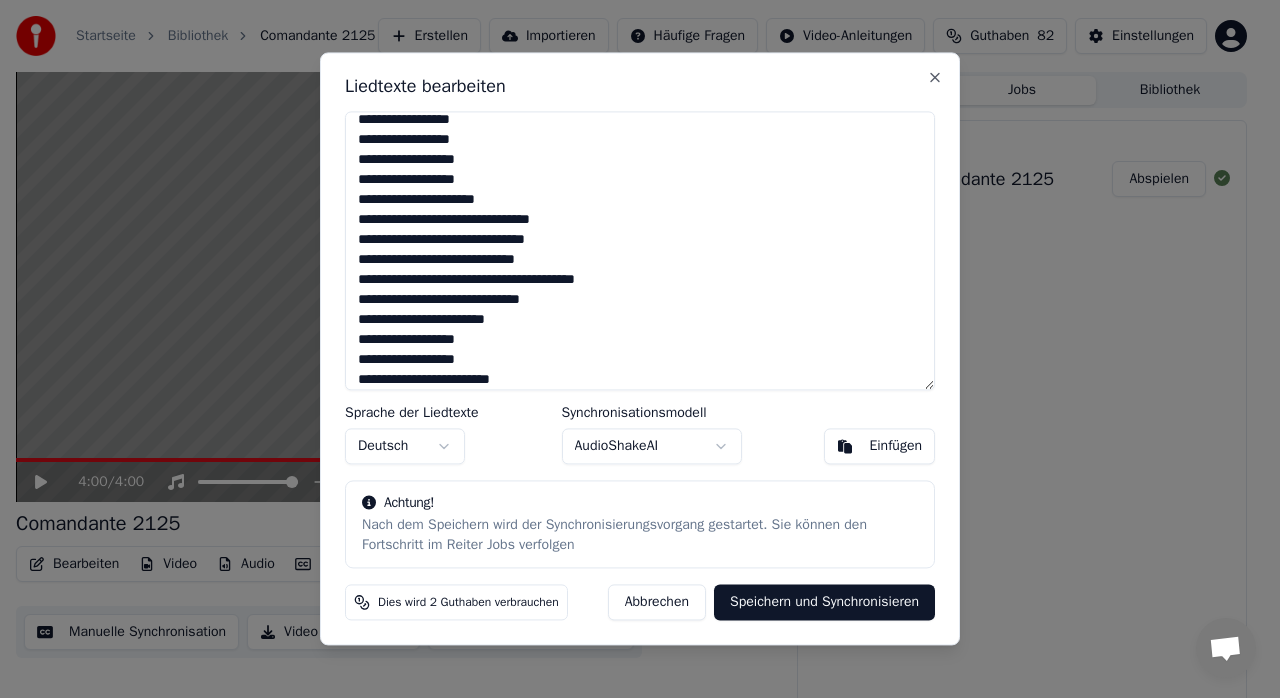 click at bounding box center [640, 250] 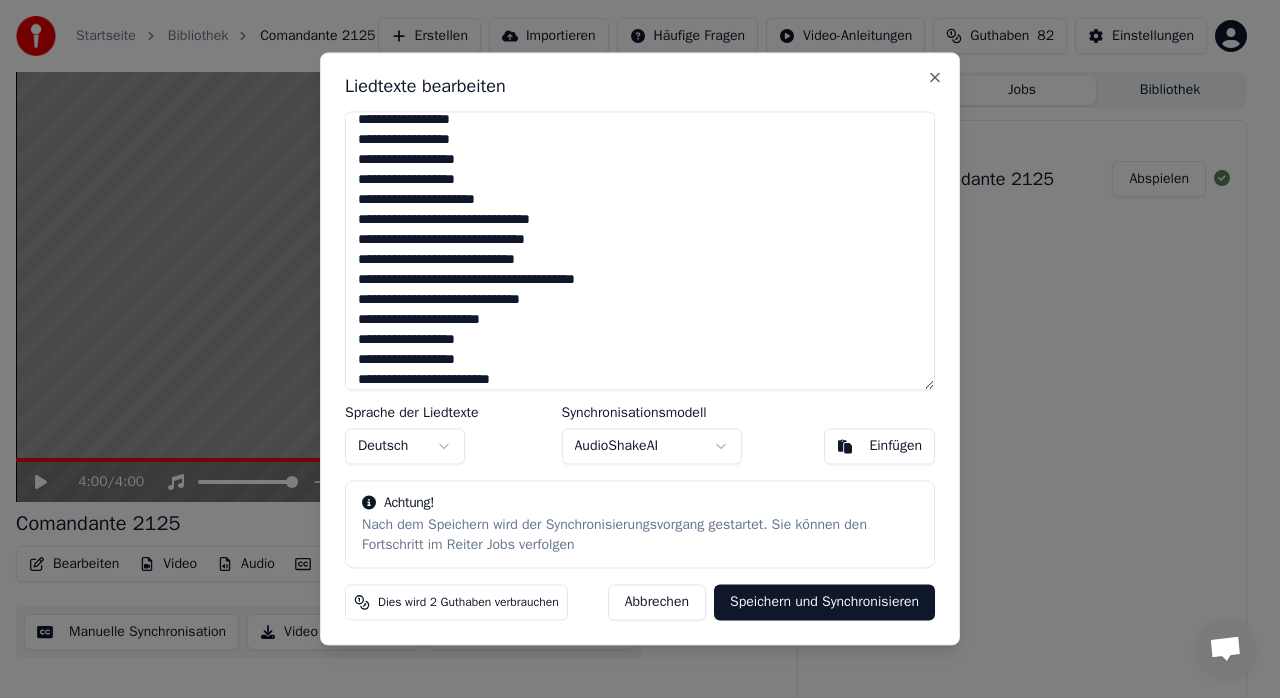 type on "**********" 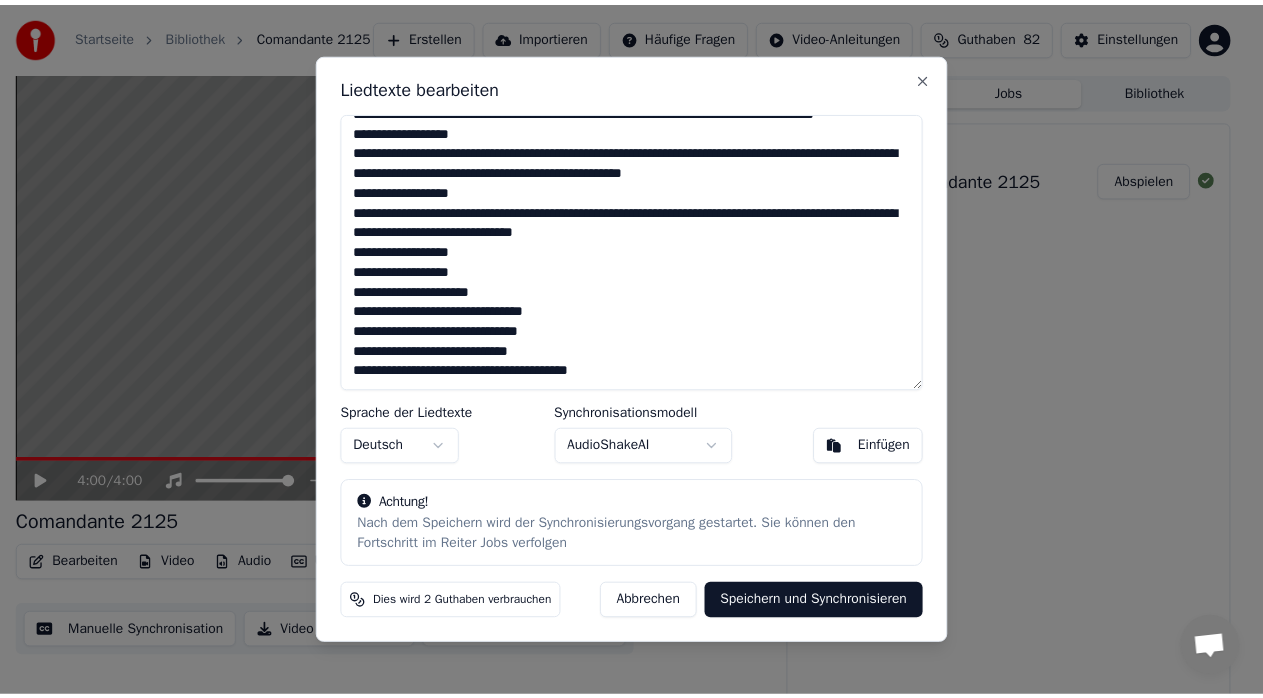 scroll, scrollTop: 1558, scrollLeft: 0, axis: vertical 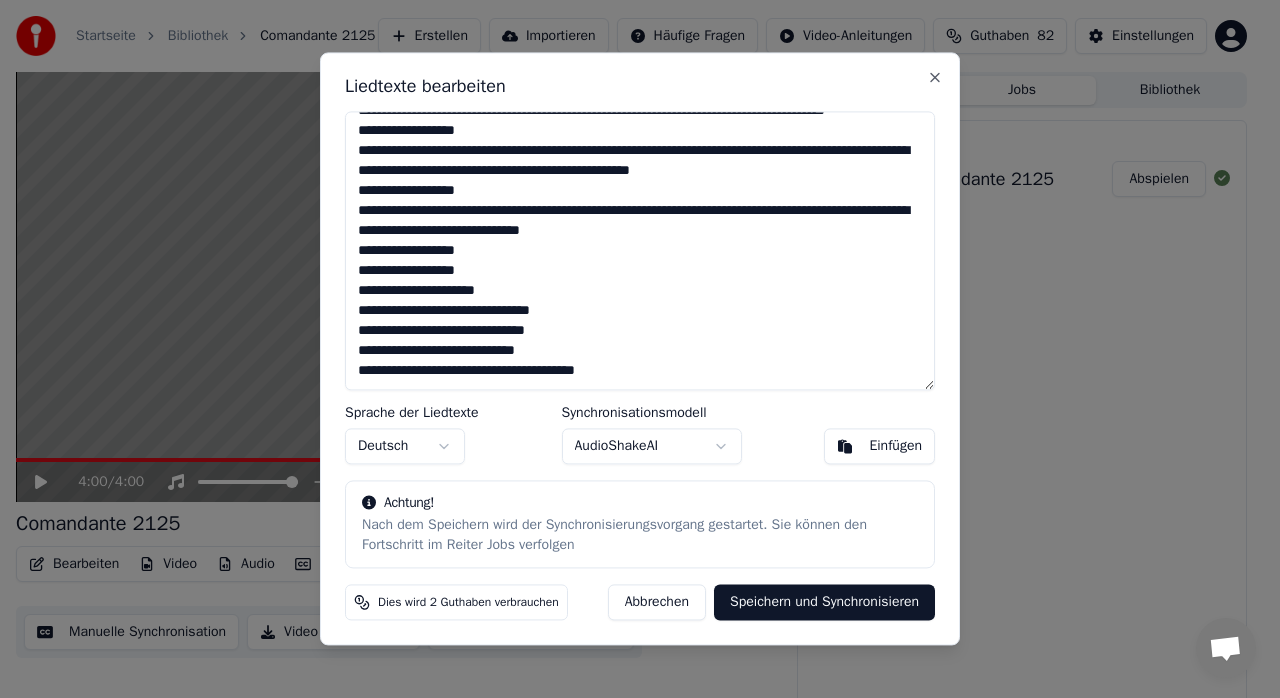 click at bounding box center (640, 250) 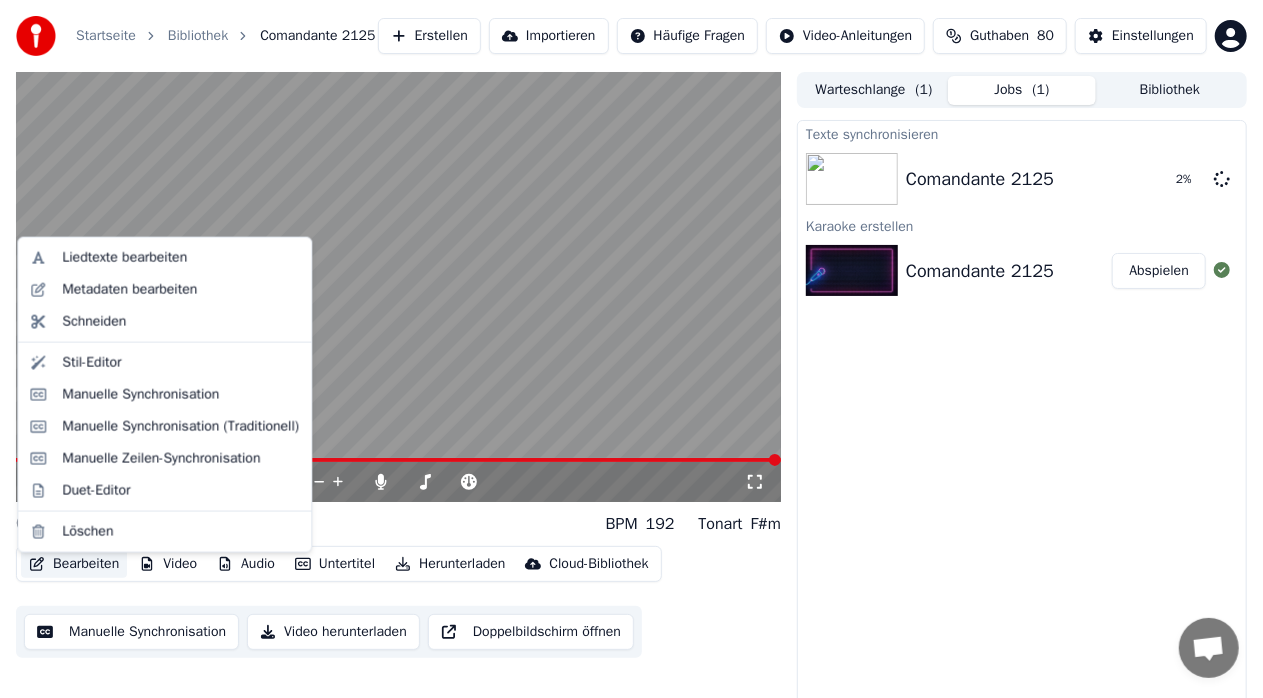 click on "Bearbeiten" at bounding box center [74, 564] 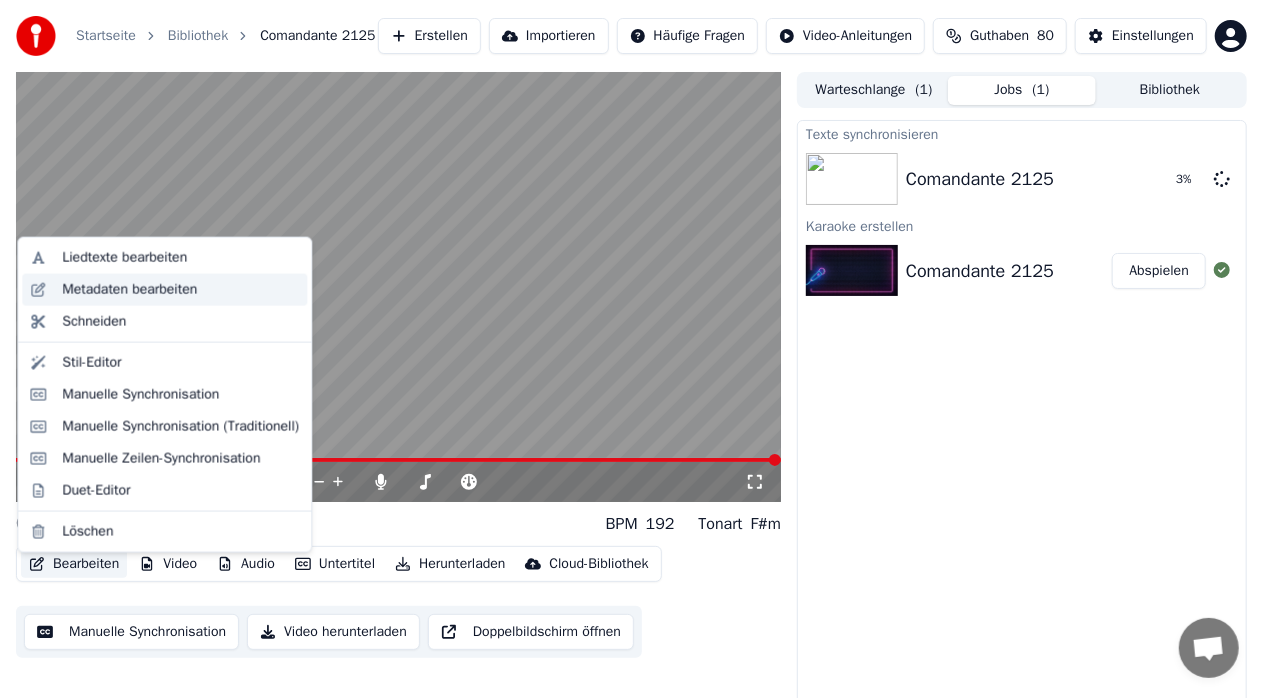 click on "Metadaten bearbeiten" at bounding box center [164, 290] 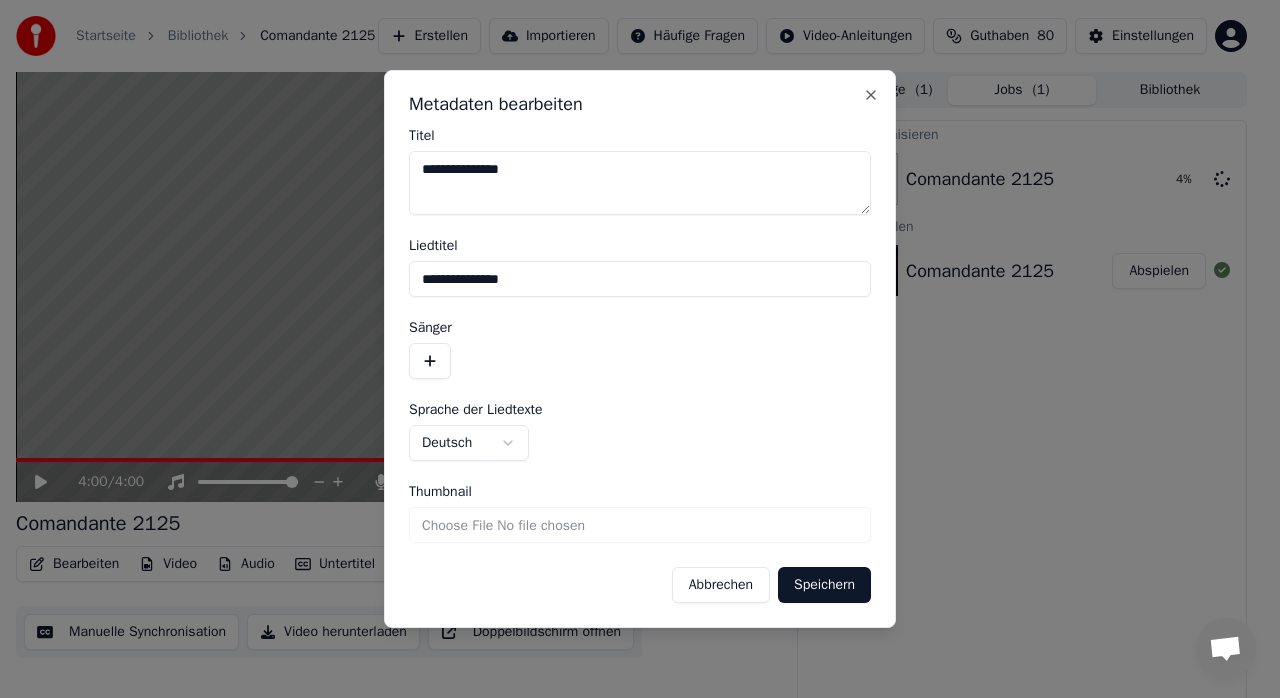drag, startPoint x: 508, startPoint y: 284, endPoint x: 345, endPoint y: 273, distance: 163.37074 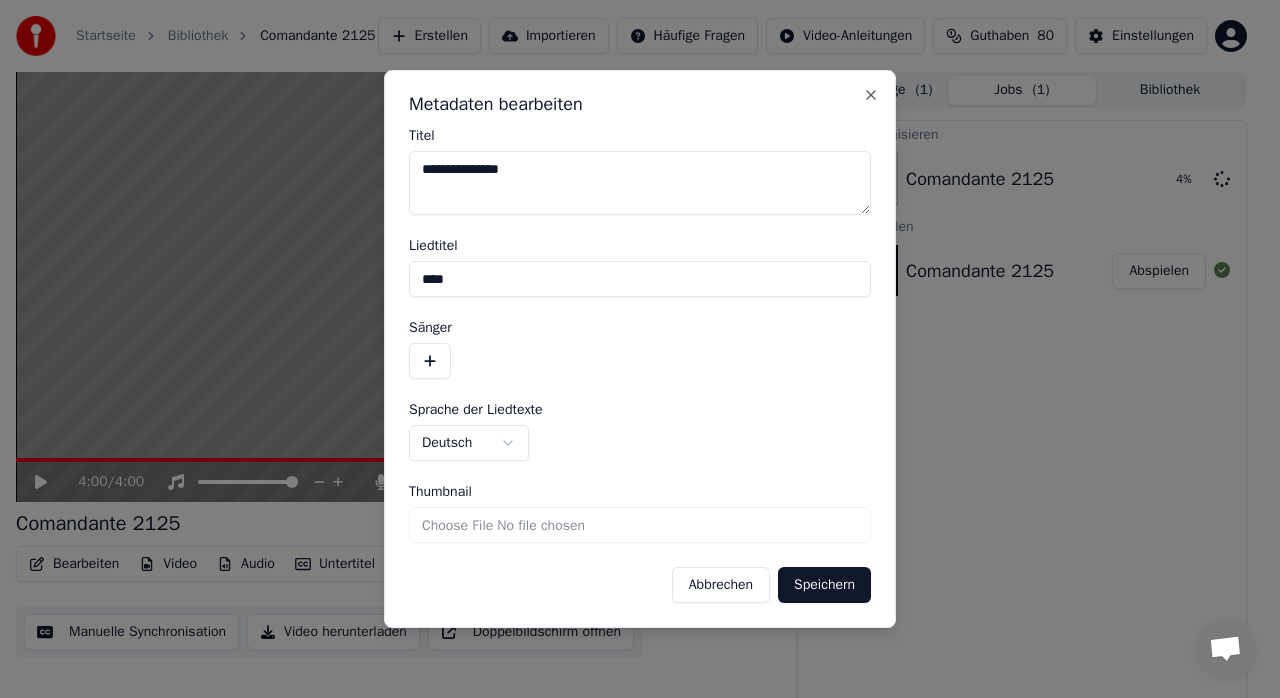 type on "****" 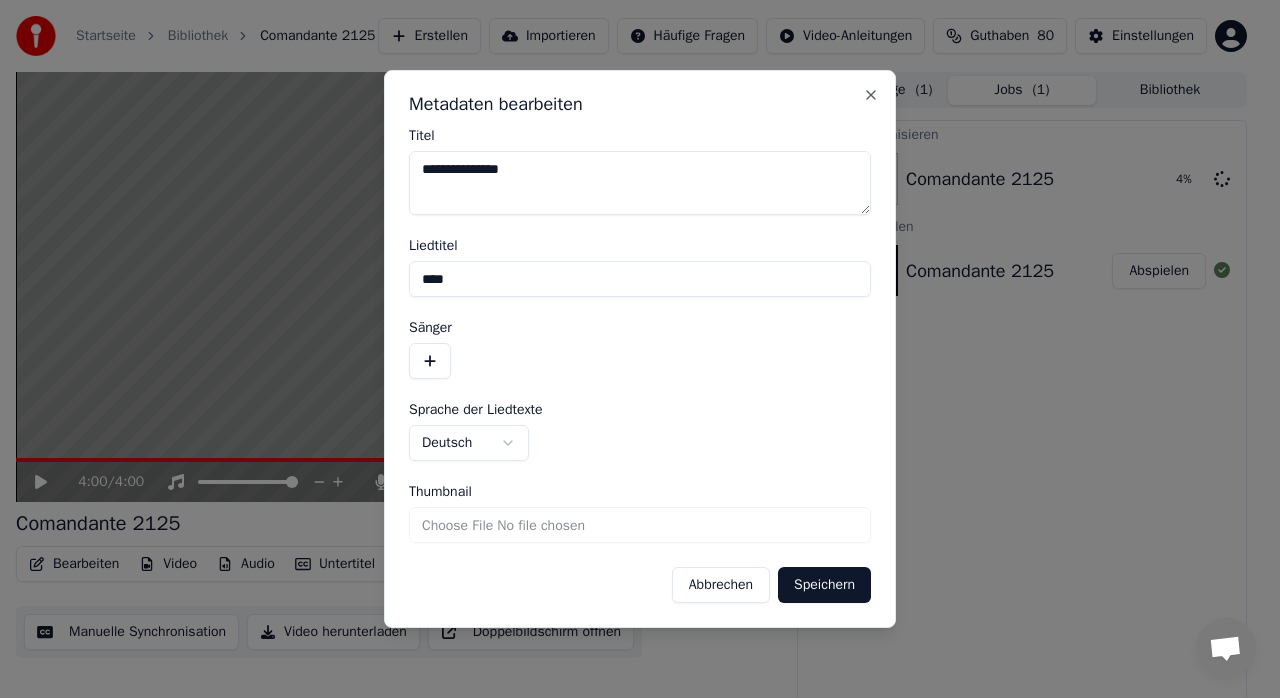 drag, startPoint x: 506, startPoint y: 179, endPoint x: 412, endPoint y: 179, distance: 94 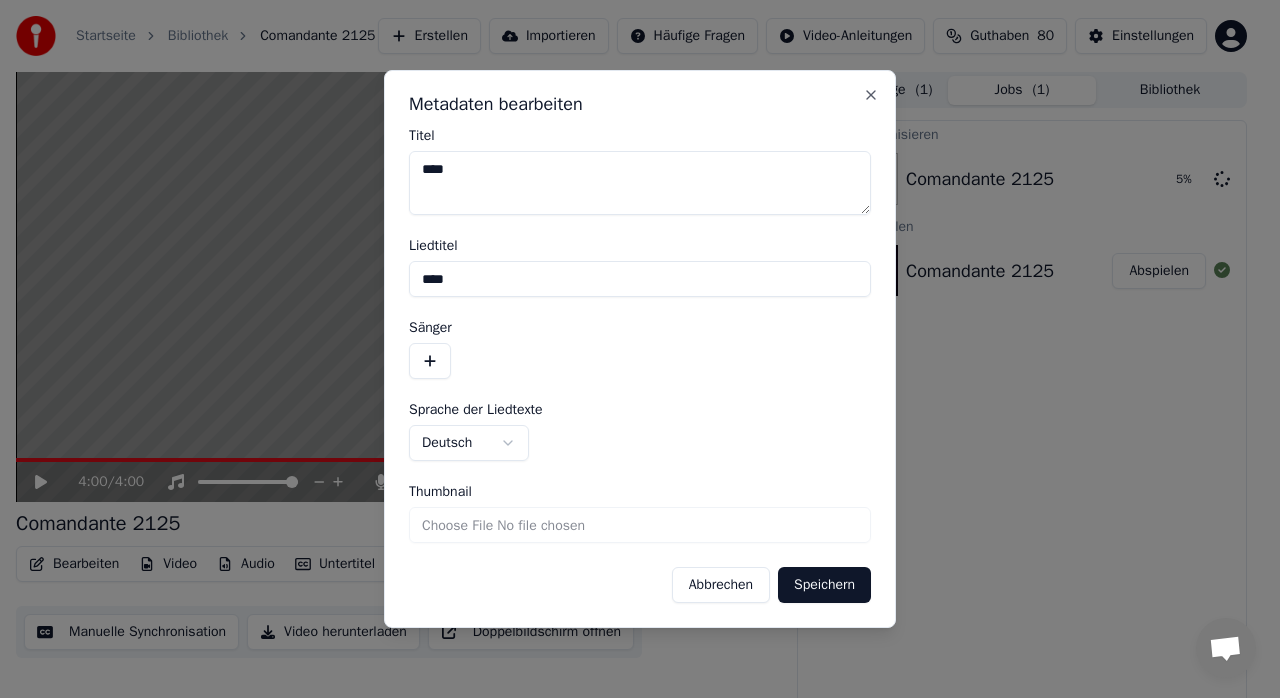 type on "****" 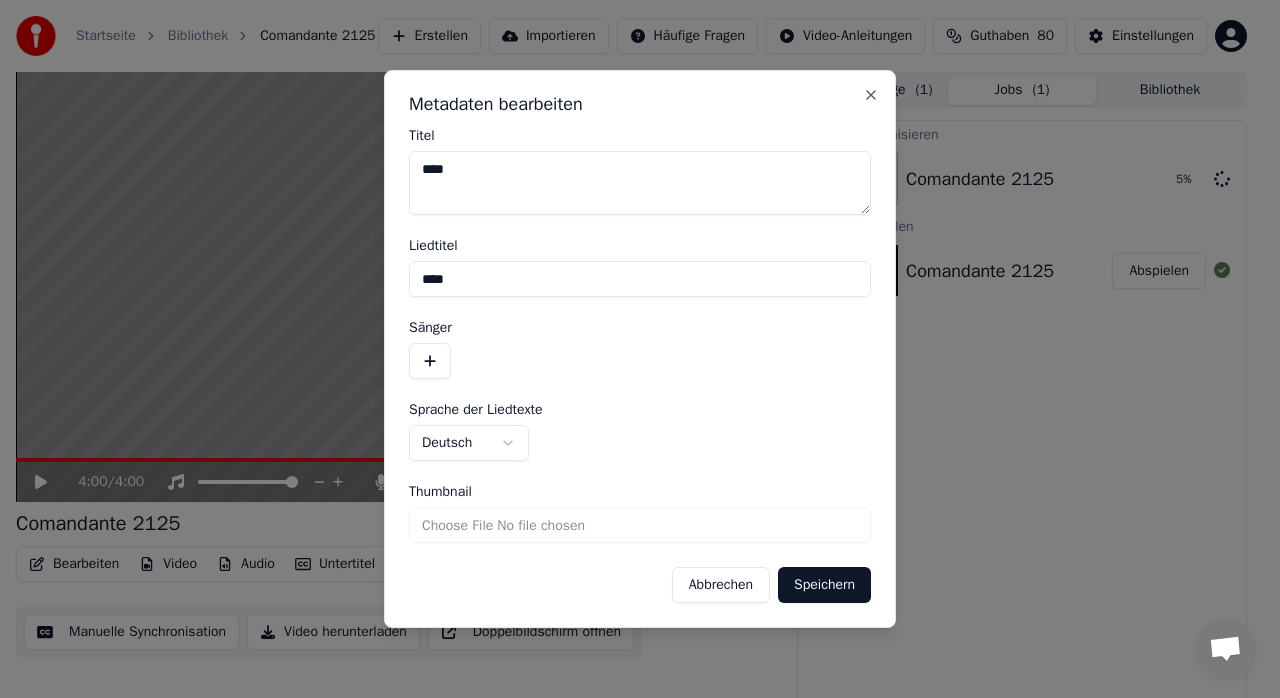 click at bounding box center (430, 361) 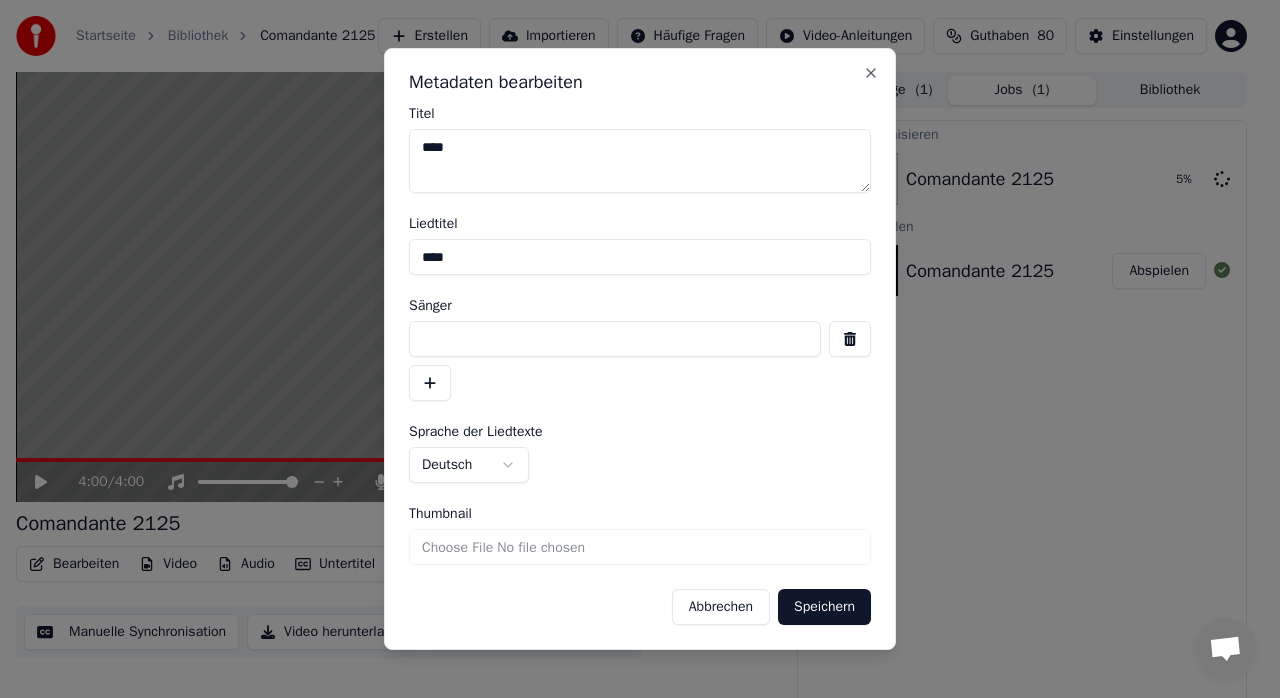 click at bounding box center (615, 339) 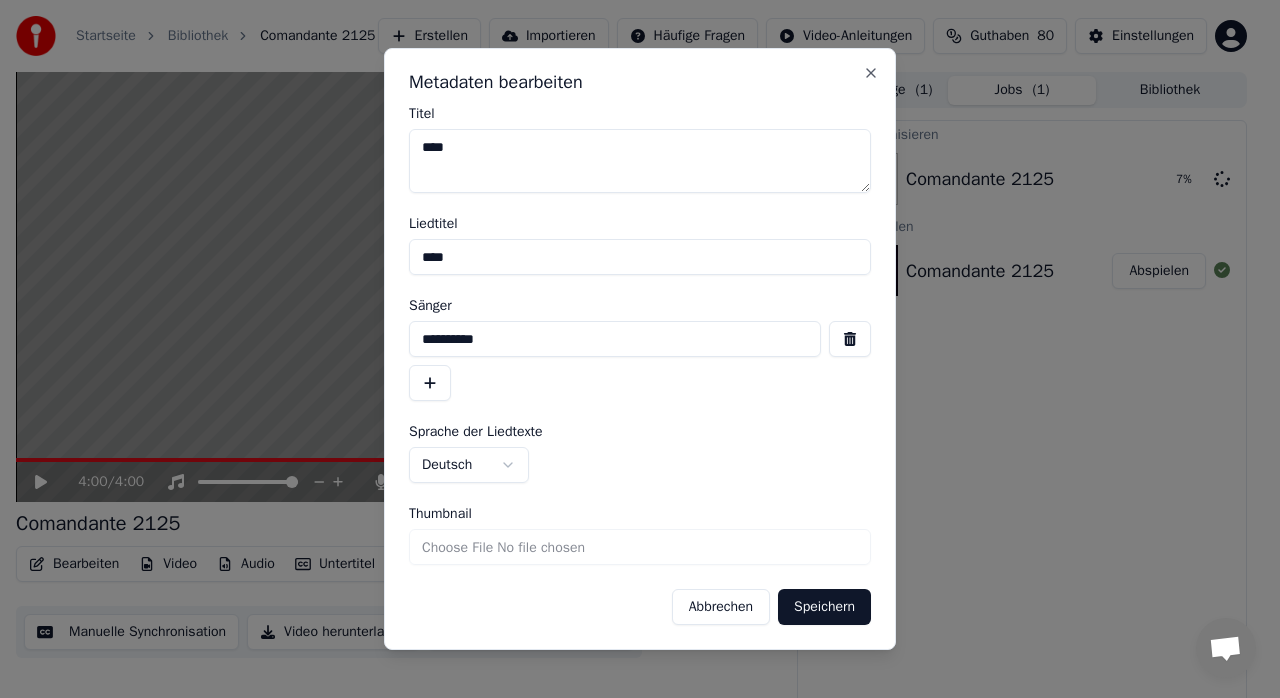 type on "**********" 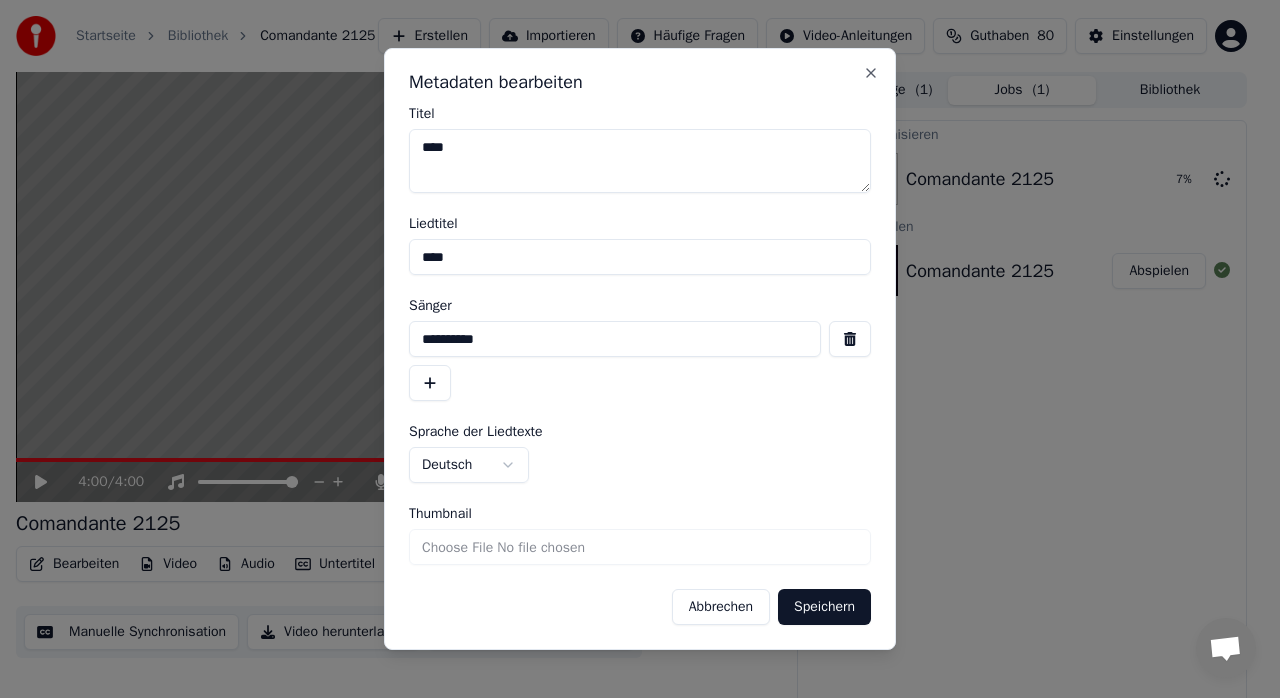 click on "Speichern" at bounding box center (824, 607) 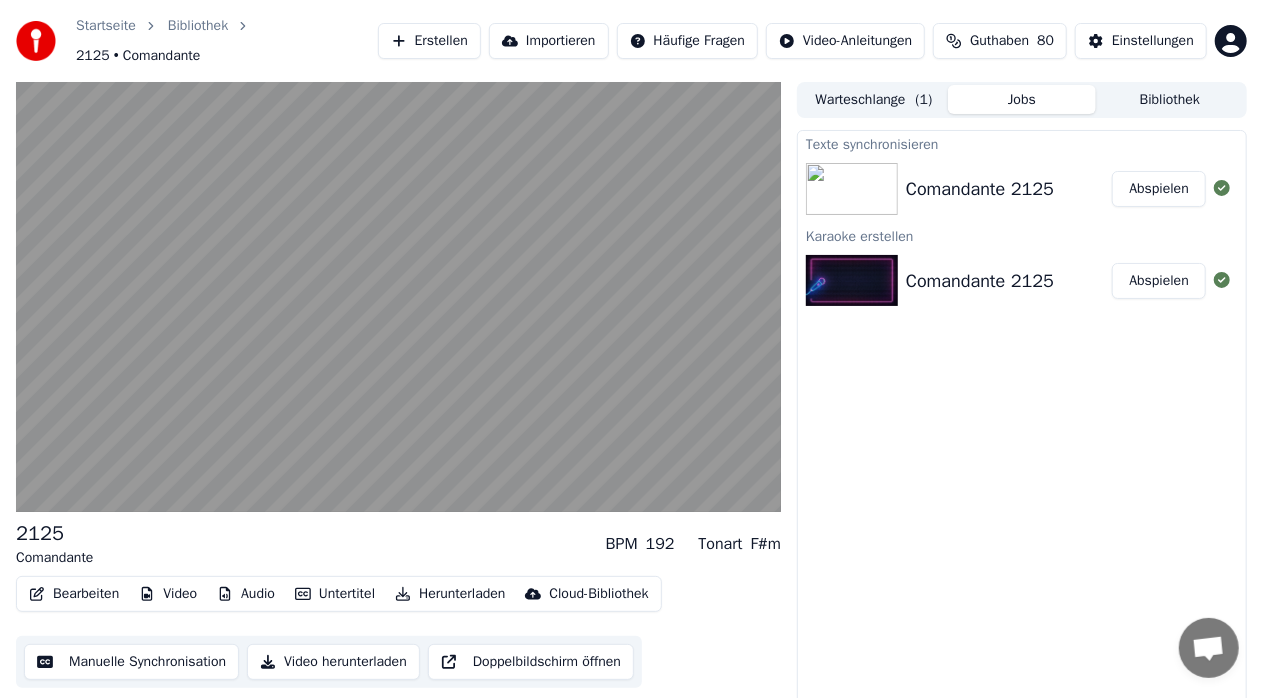 click on "Abspielen" at bounding box center [1159, 189] 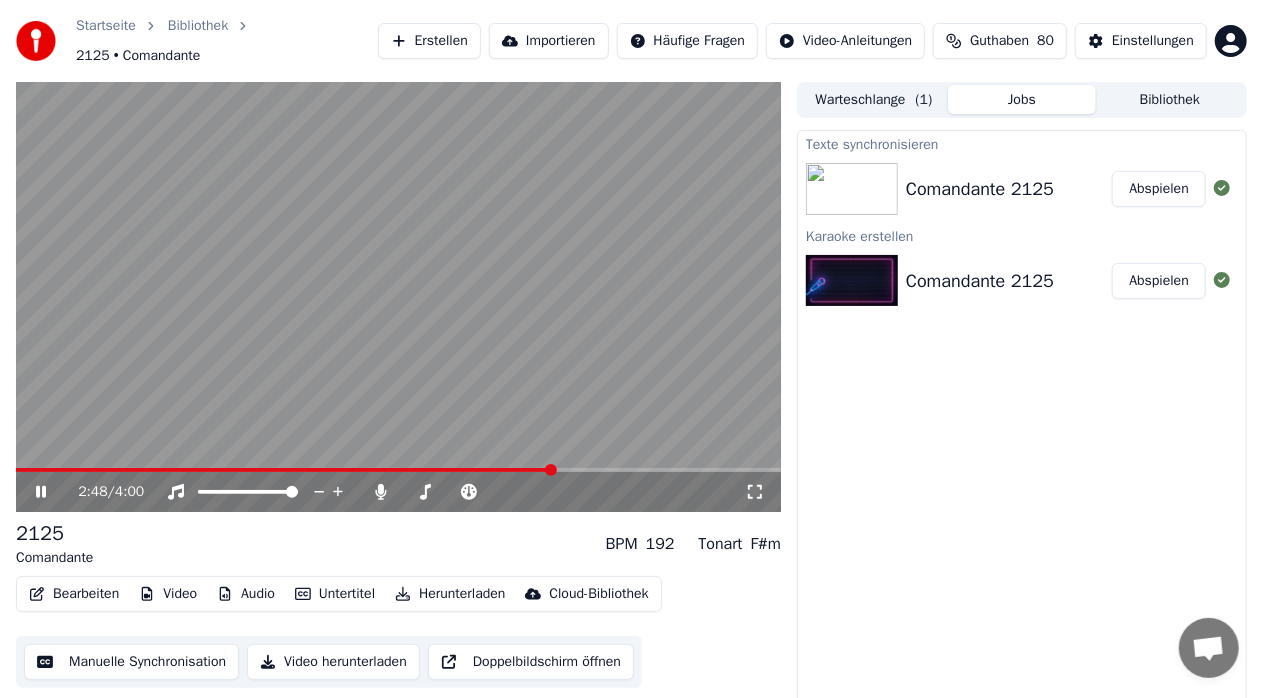 click 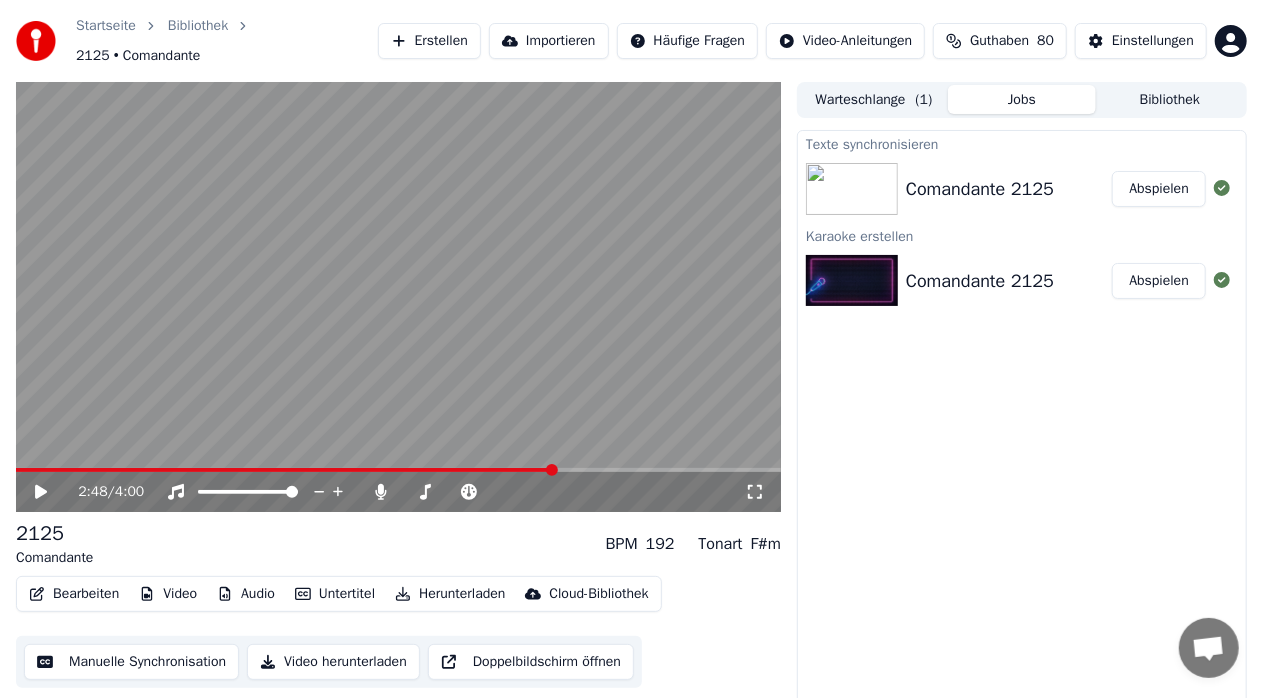 click on "2:48  /  4:00" at bounding box center (398, 492) 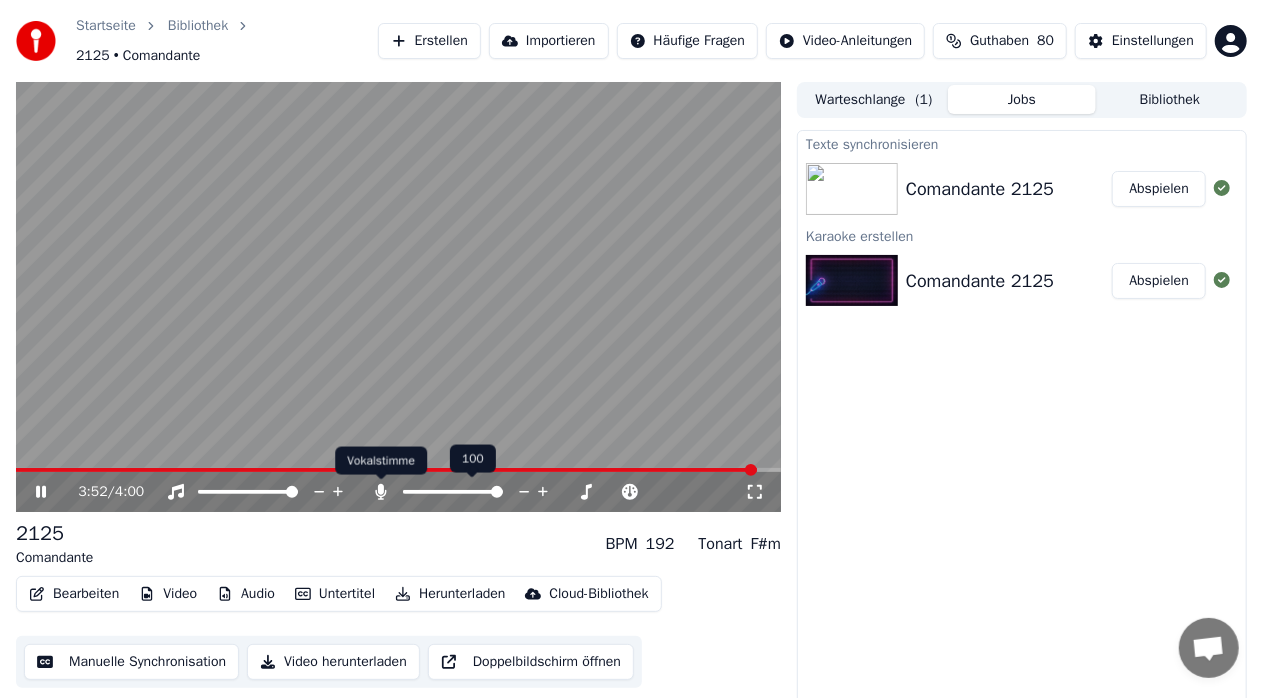 click 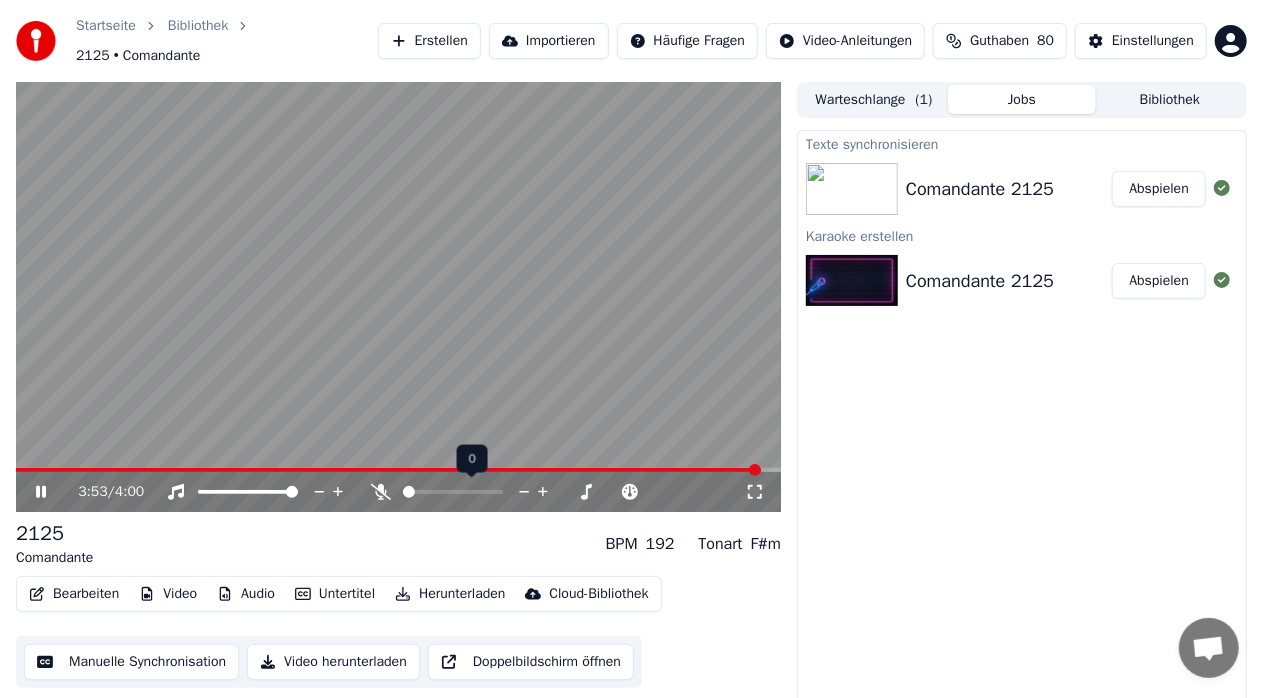 click 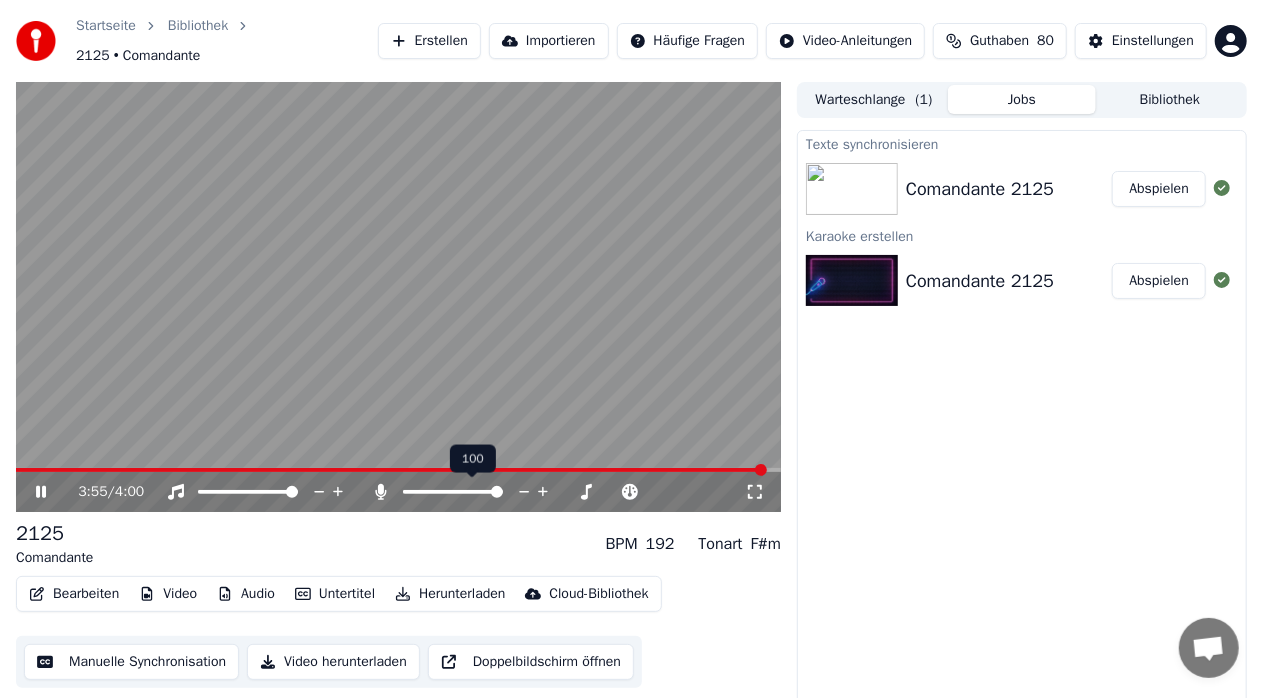 click 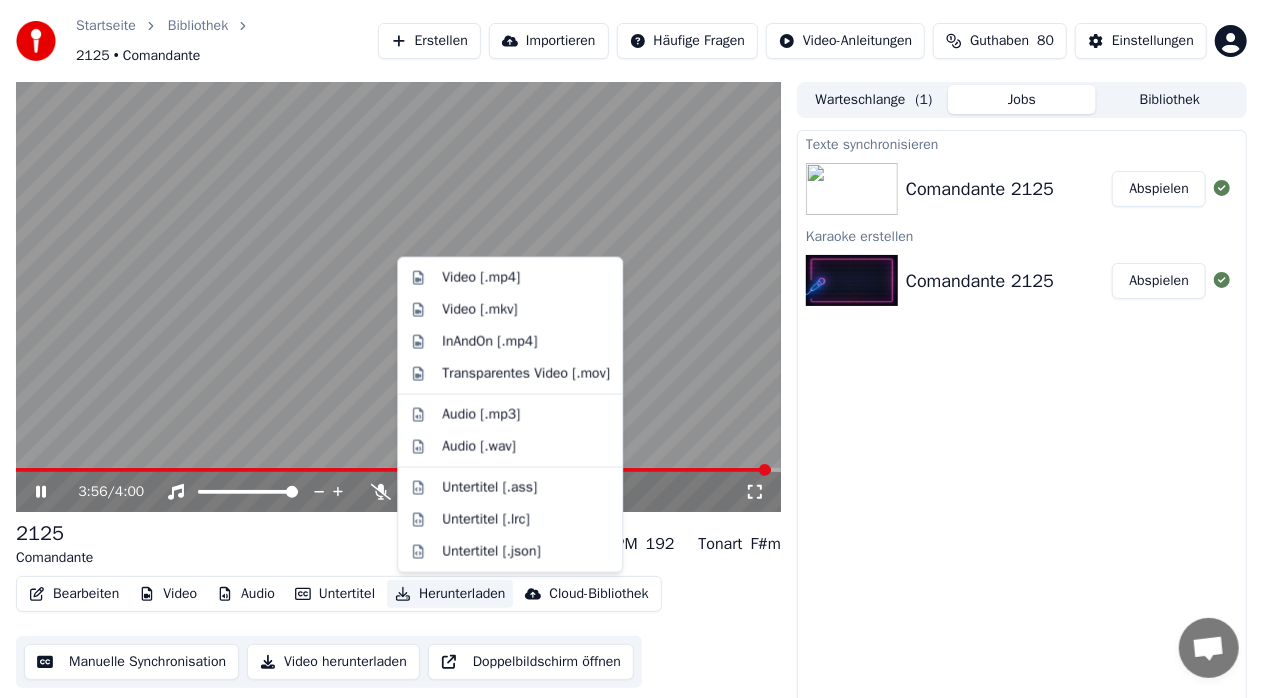click on "Herunterladen" at bounding box center [450, 594] 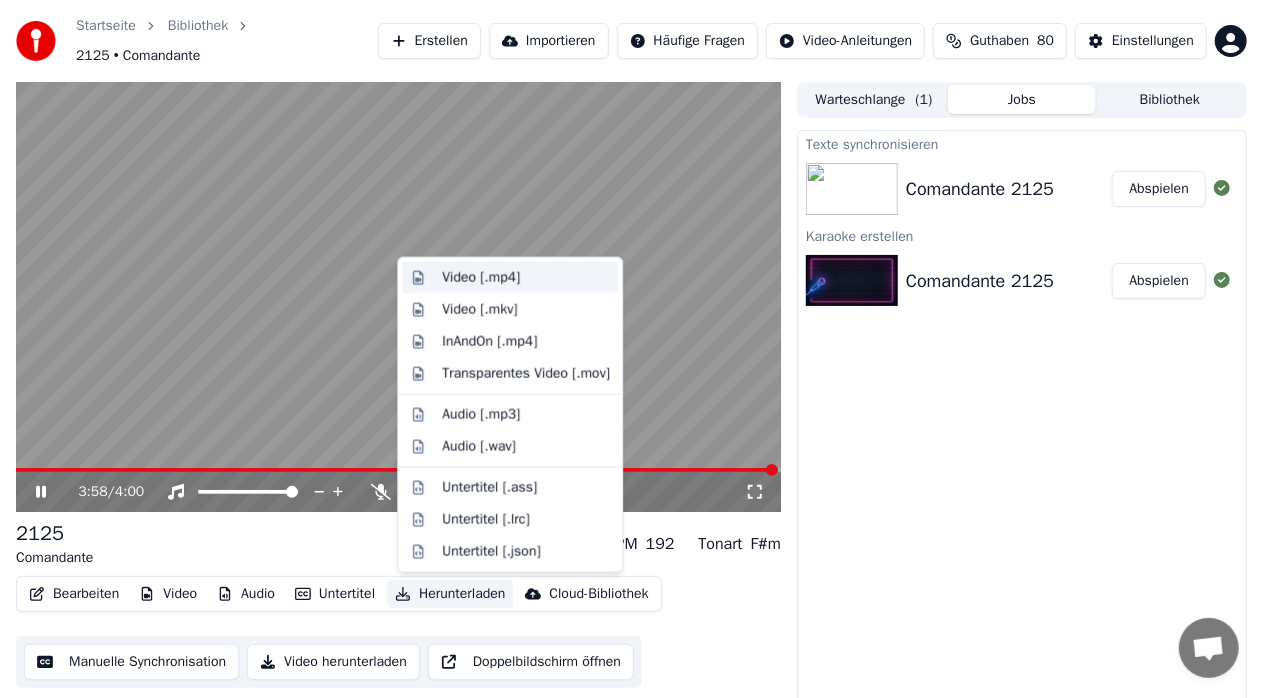 click on "Video [.mp4]" at bounding box center (481, 278) 